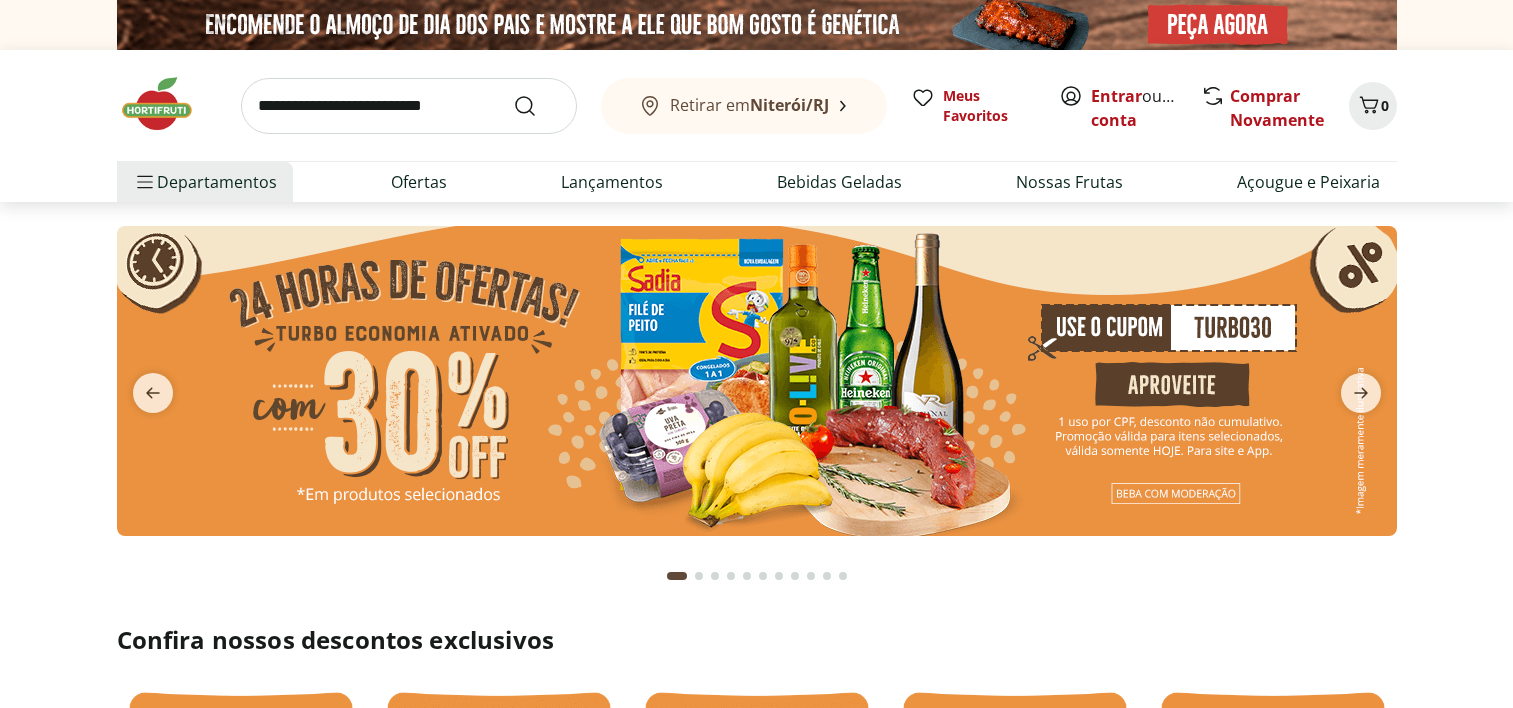 scroll, scrollTop: 0, scrollLeft: 0, axis: both 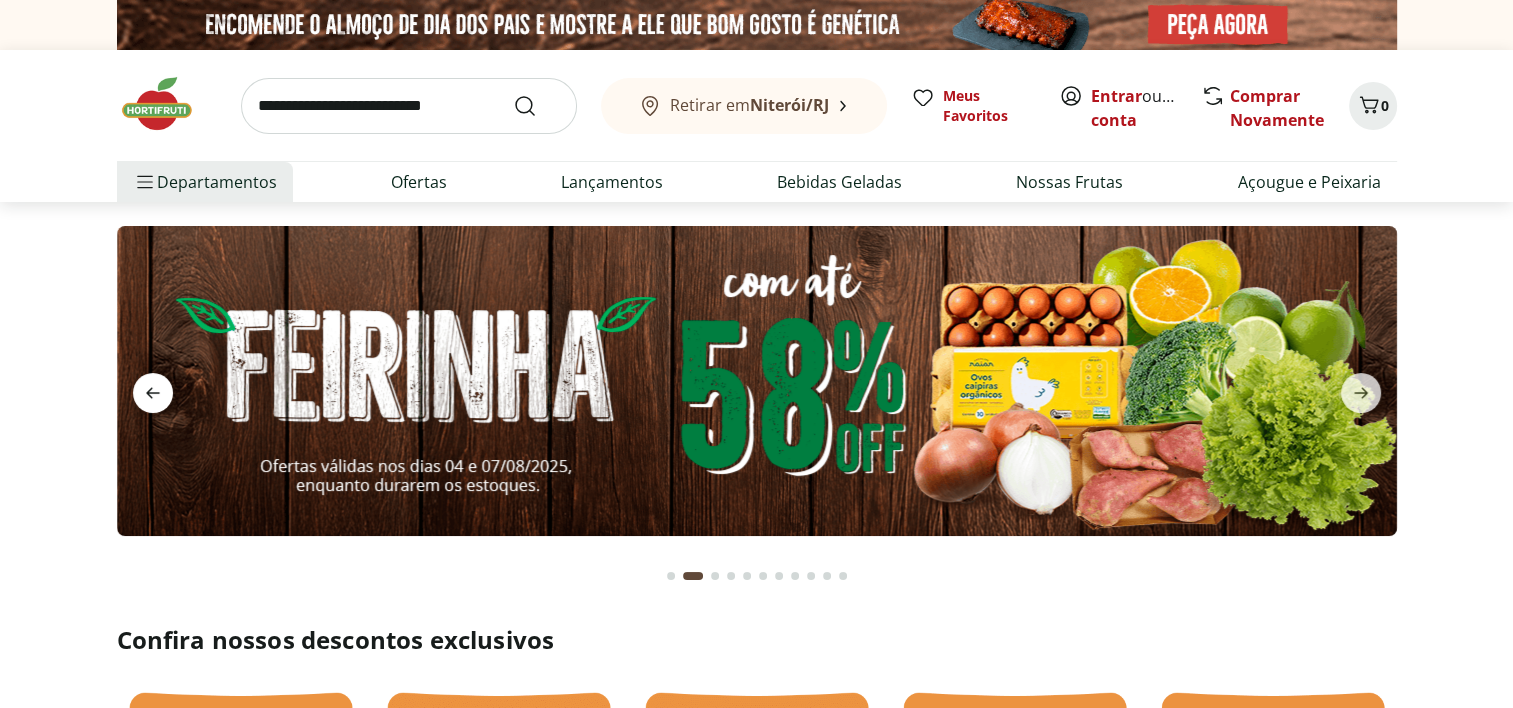 click 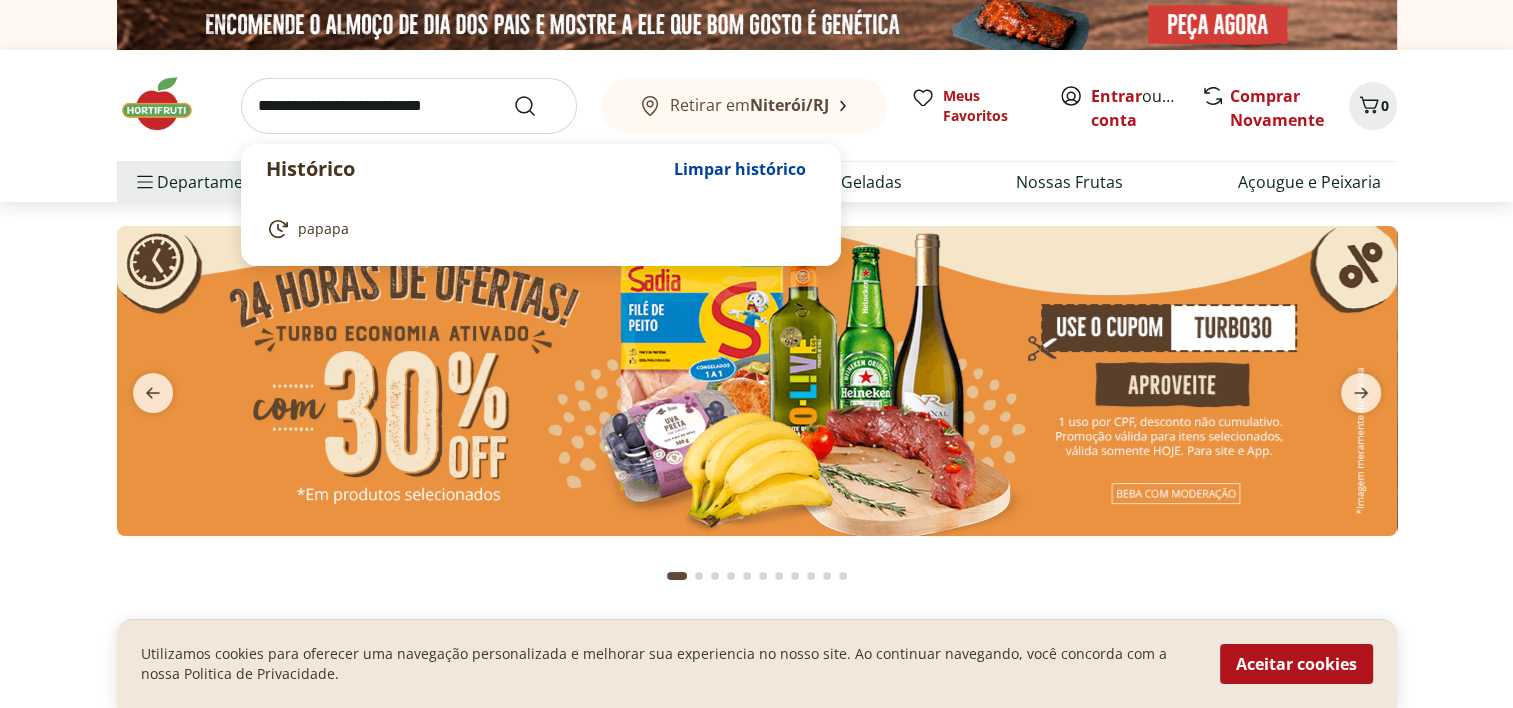 click at bounding box center [409, 106] 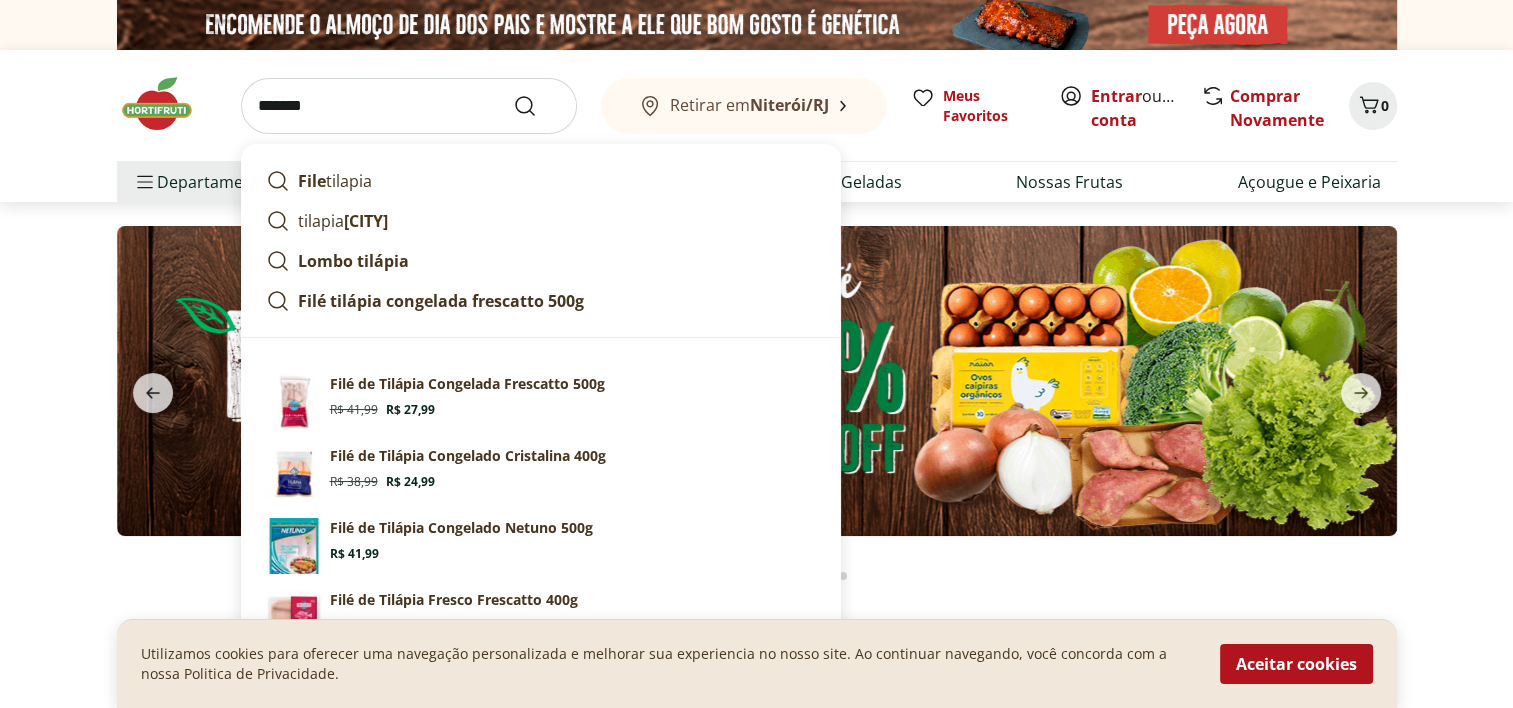 type on "*******" 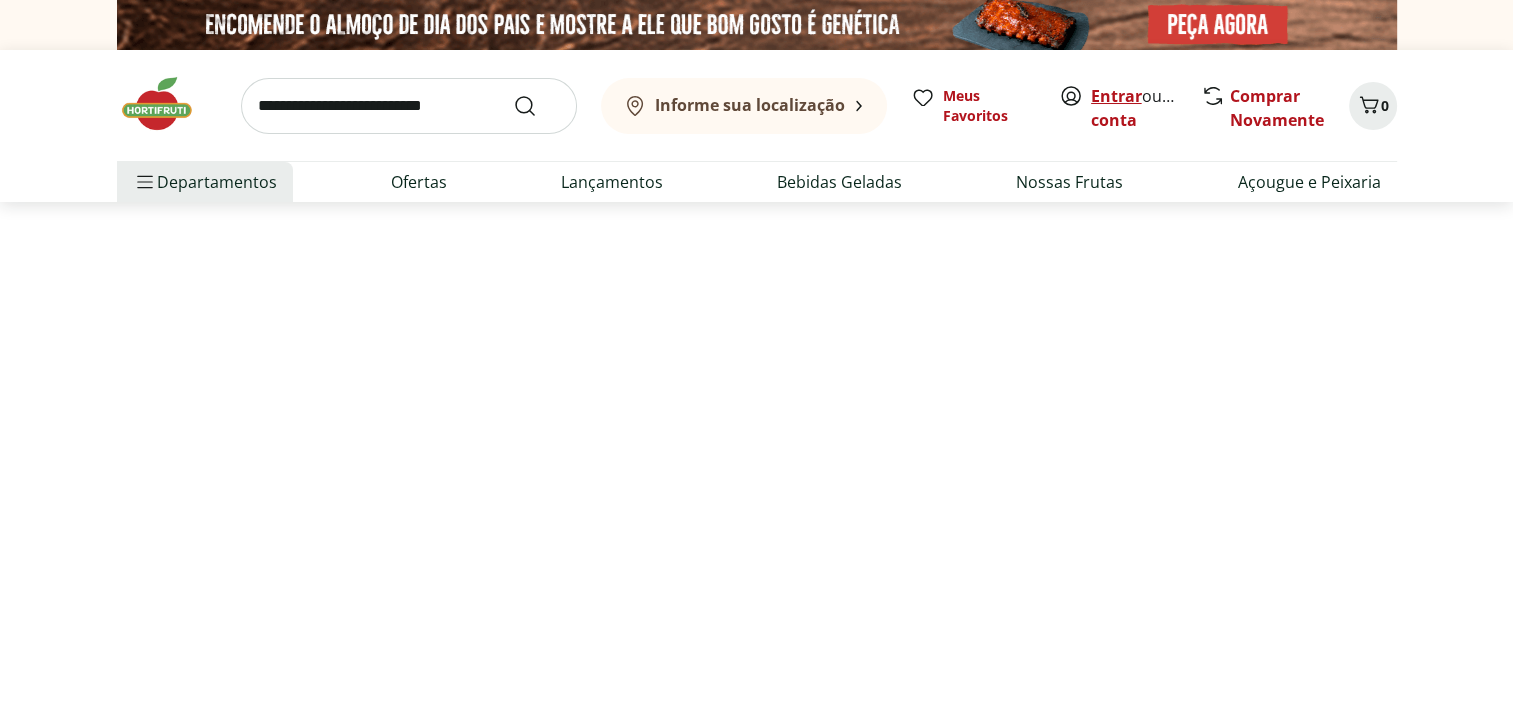click on "Entrar" at bounding box center [1116, 96] 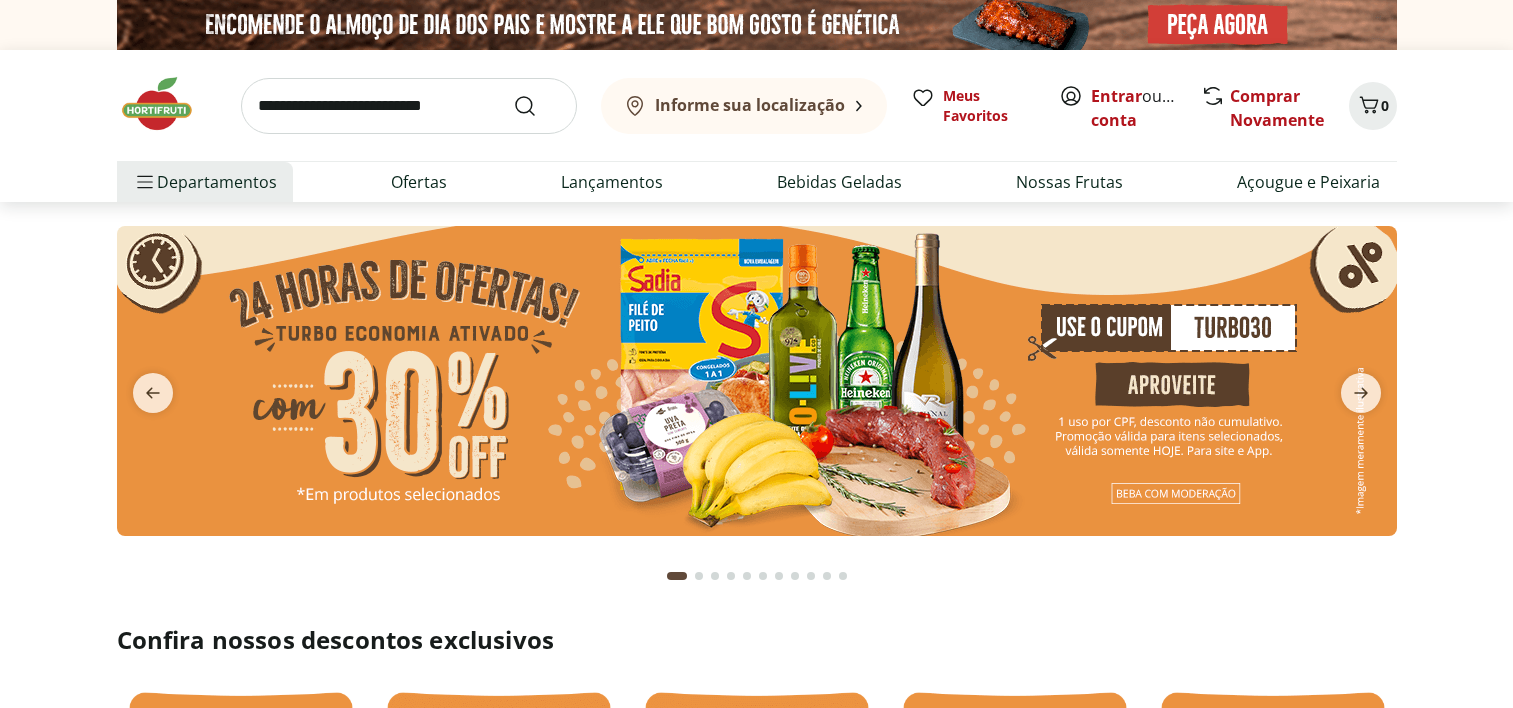 scroll, scrollTop: 0, scrollLeft: 0, axis: both 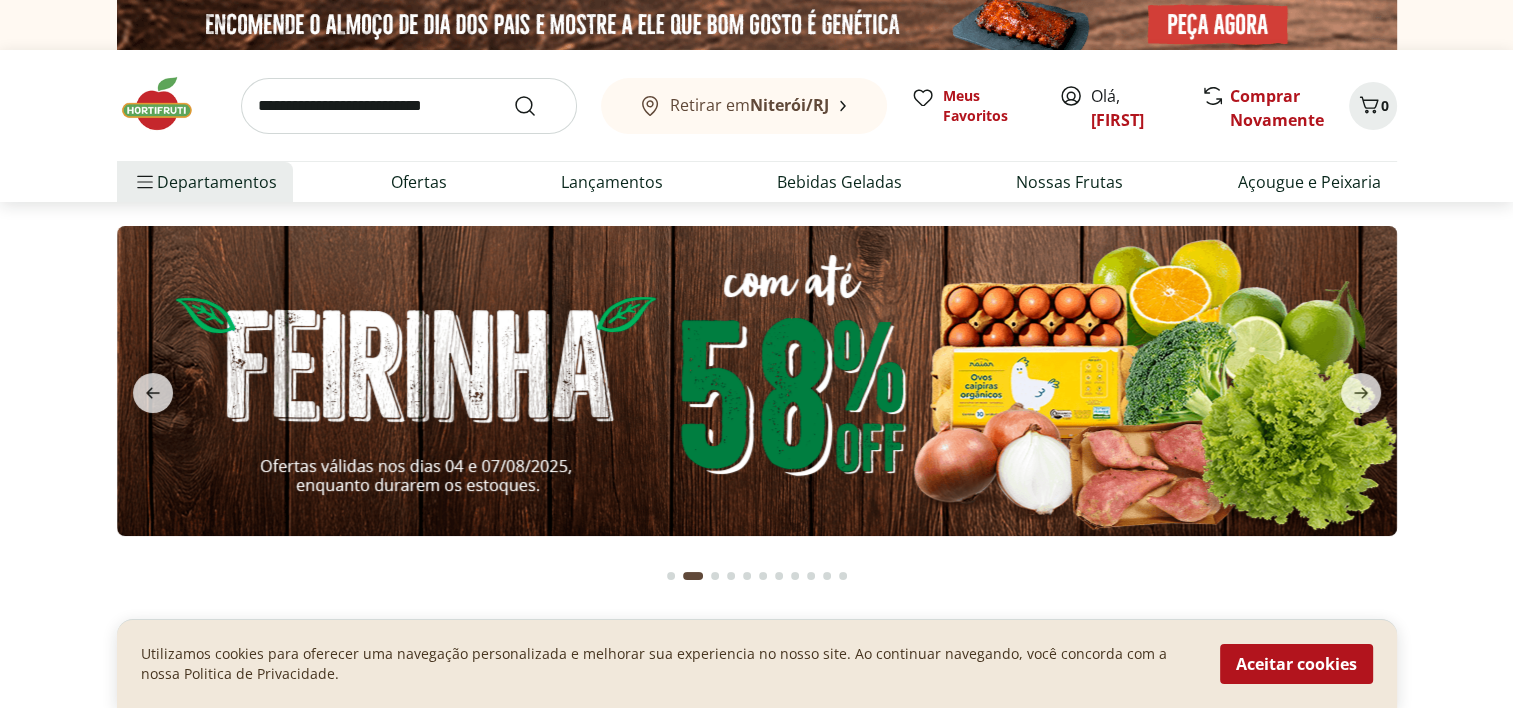 click at bounding box center (756, 25) 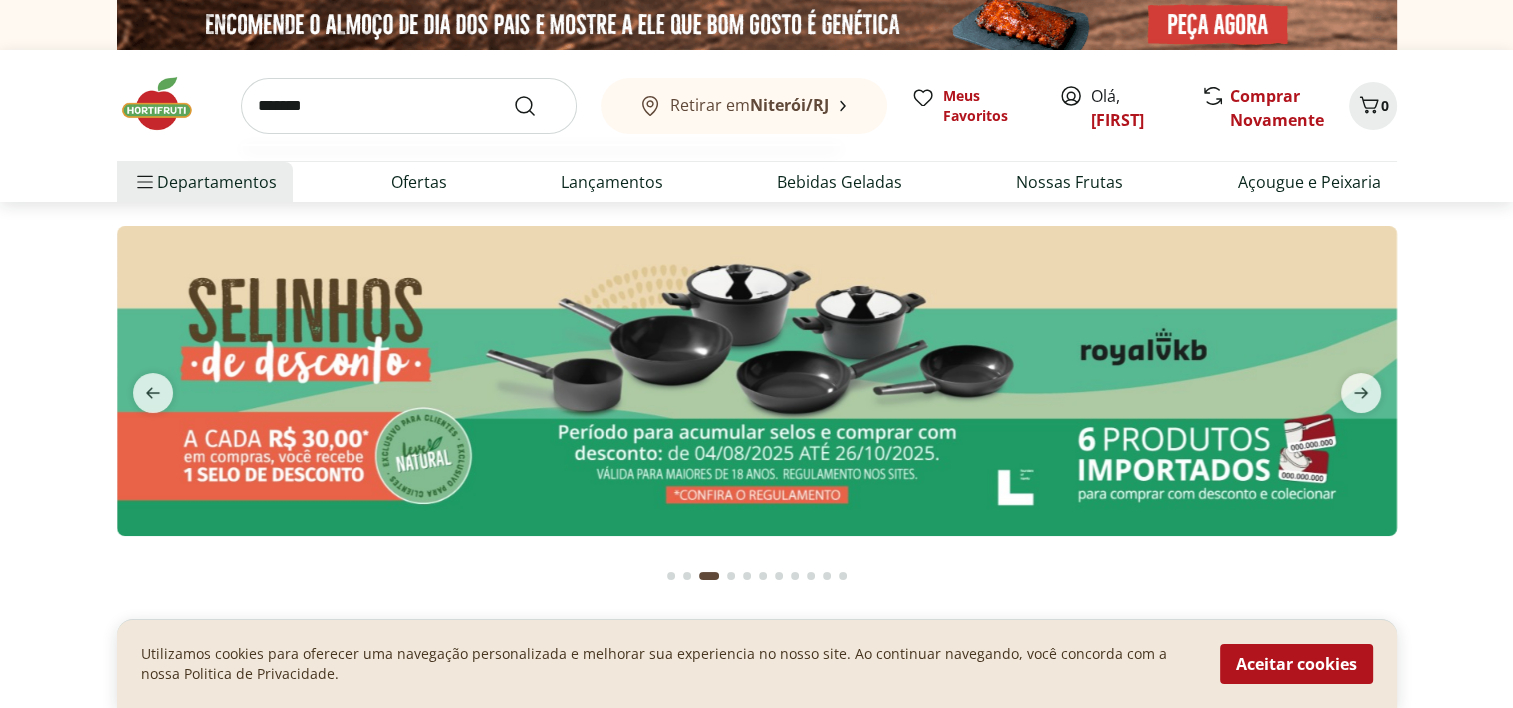 type on "*******" 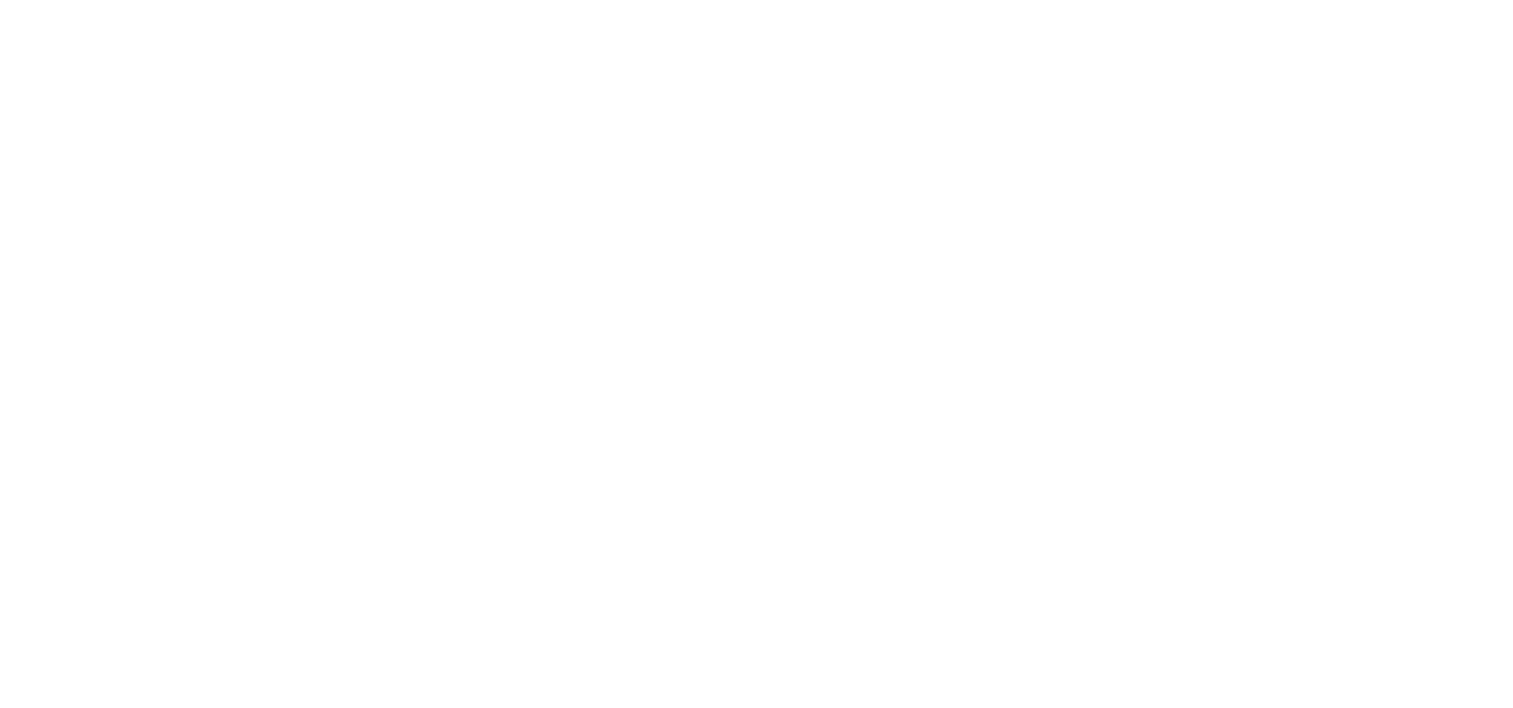 select on "**********" 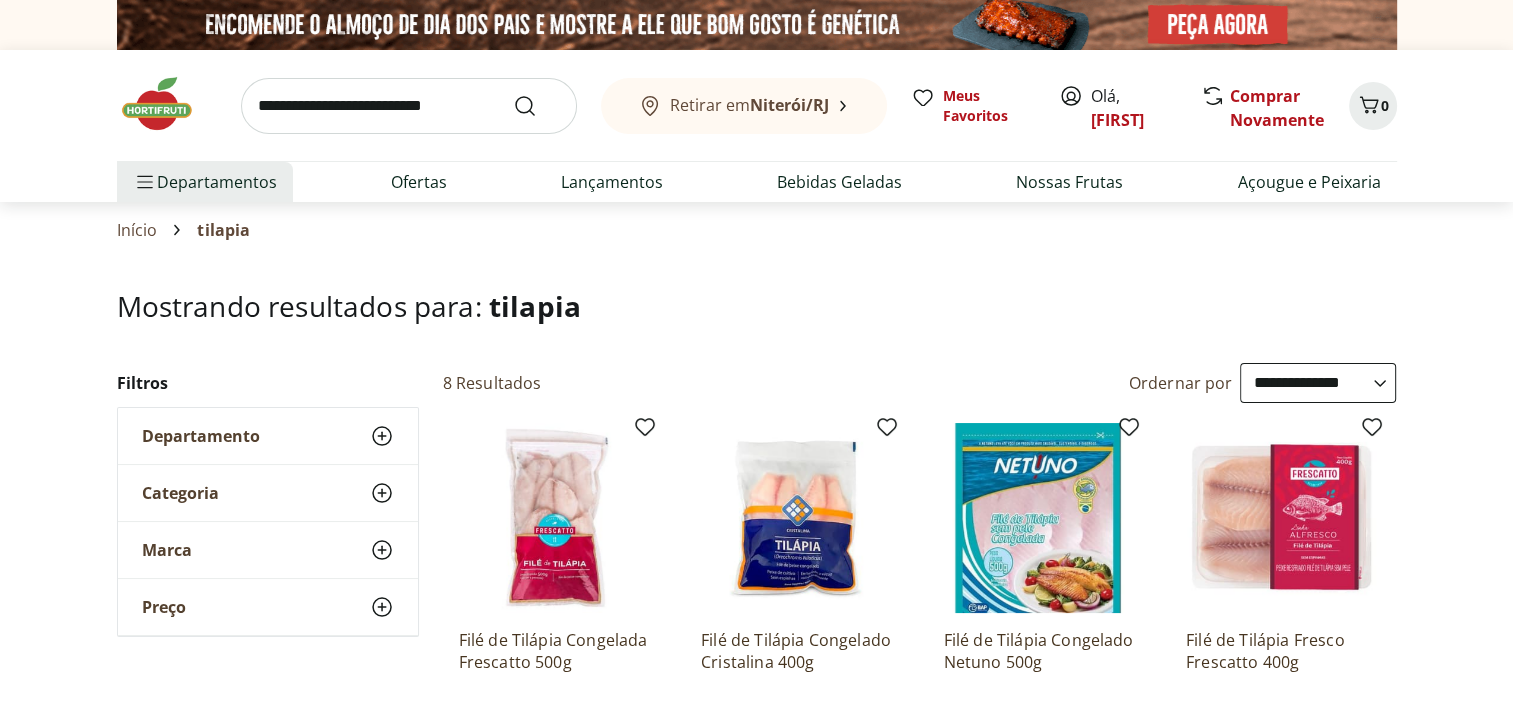 drag, startPoint x: 1512, startPoint y: 60, endPoint x: 1524, endPoint y: 100, distance: 41.761227 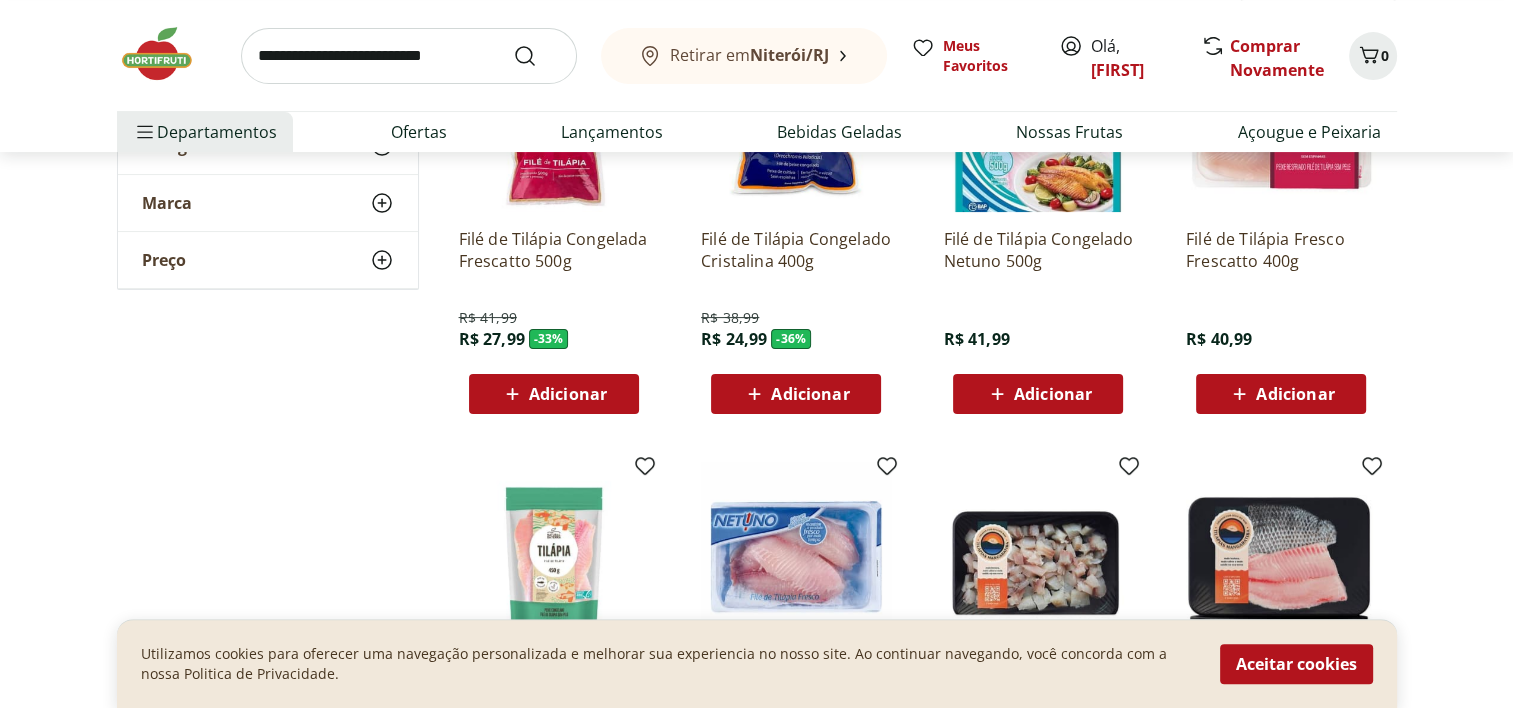 scroll, scrollTop: 256, scrollLeft: 0, axis: vertical 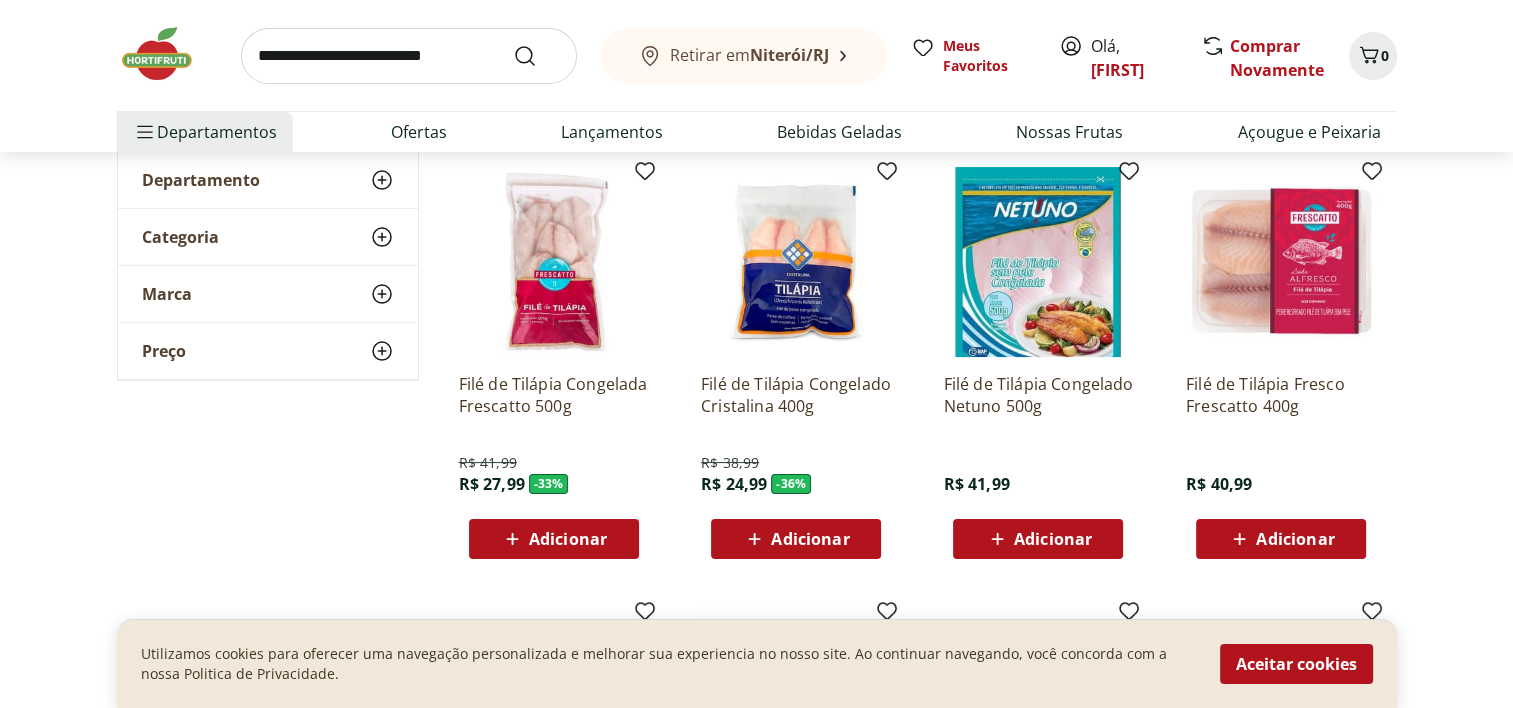 click on "Adicionar" at bounding box center (568, 539) 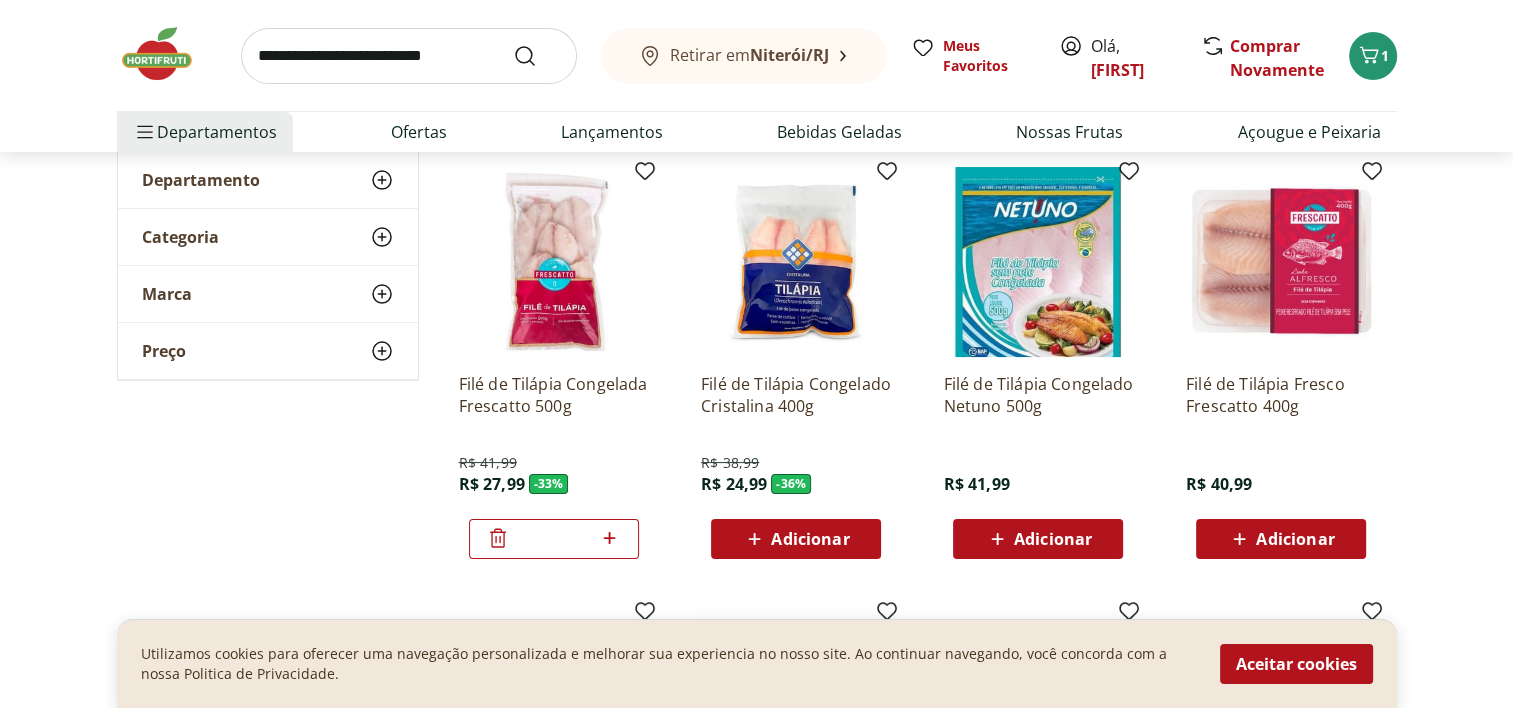 click 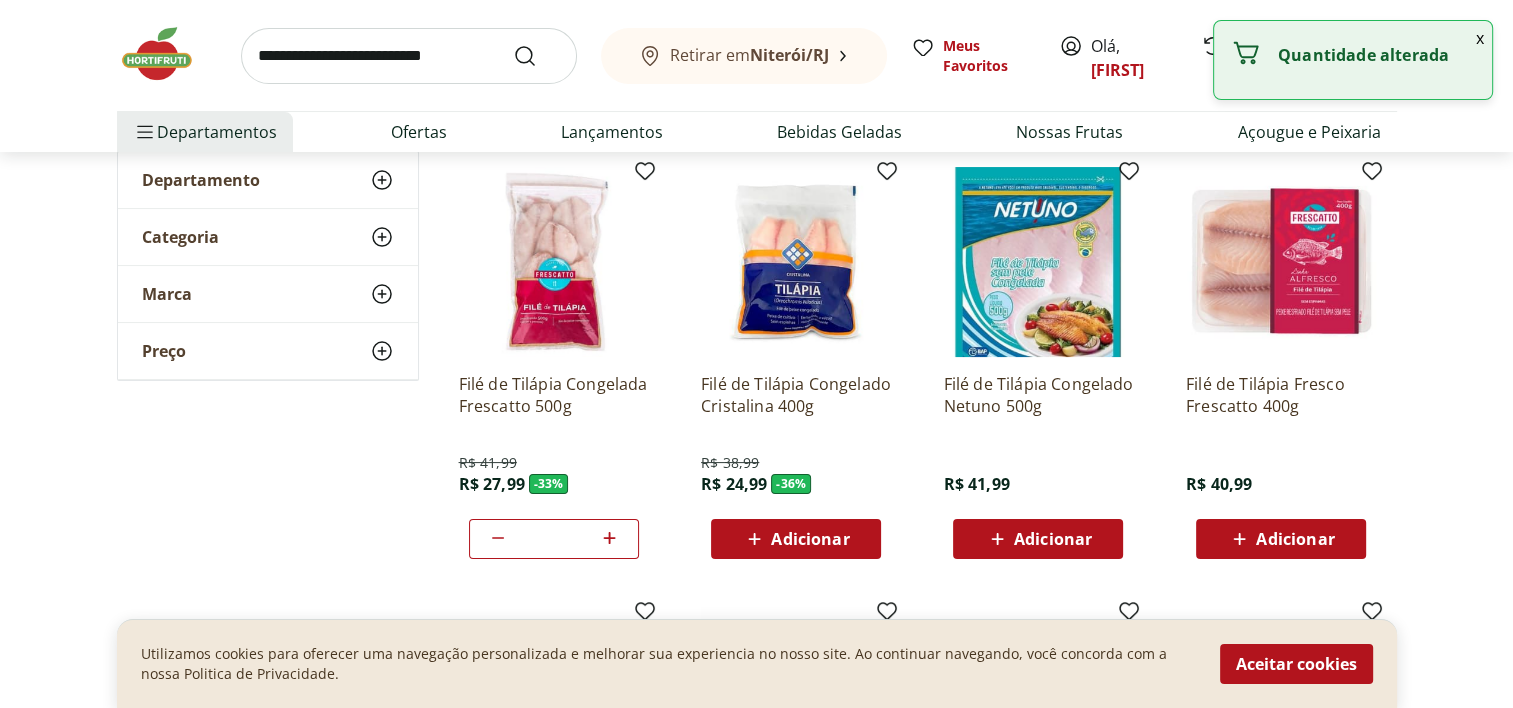 click at bounding box center [409, 56] 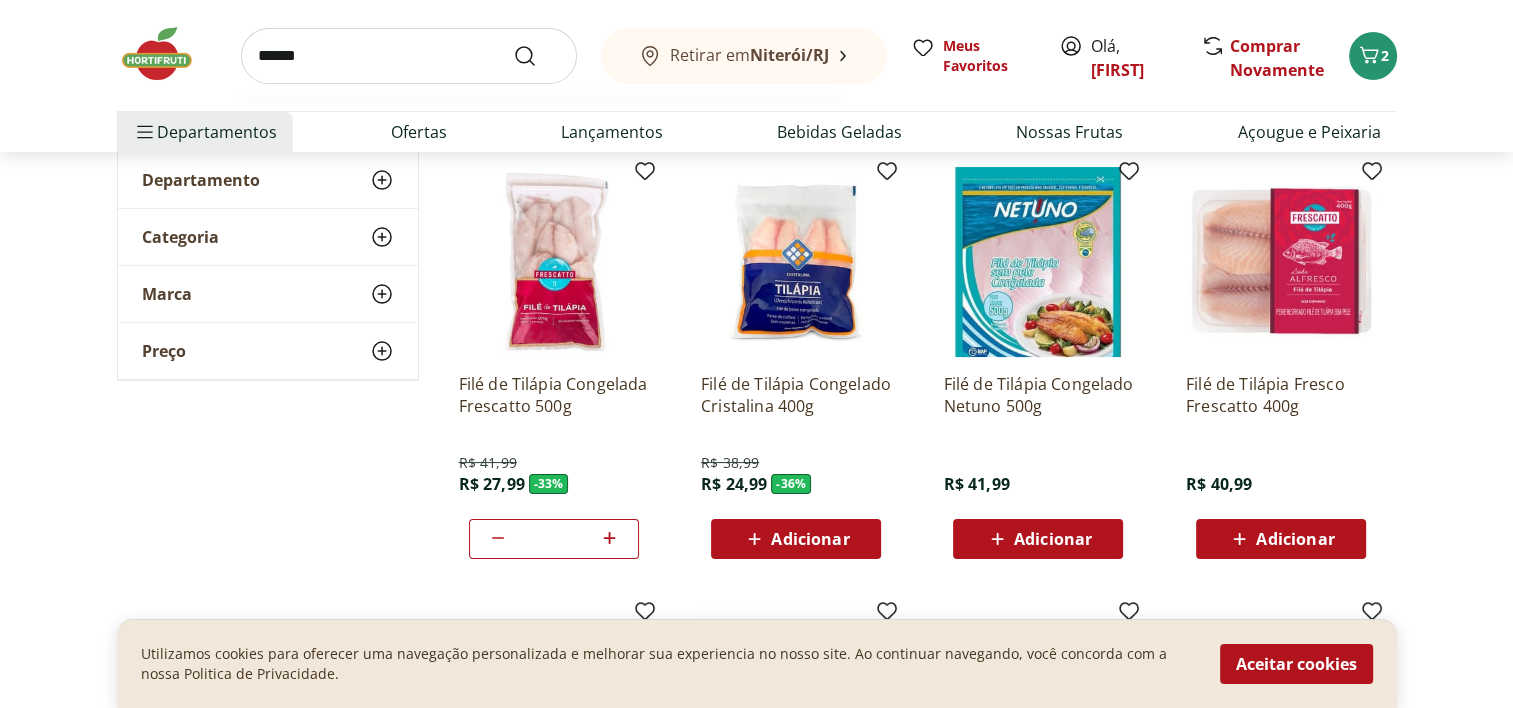 type on "******" 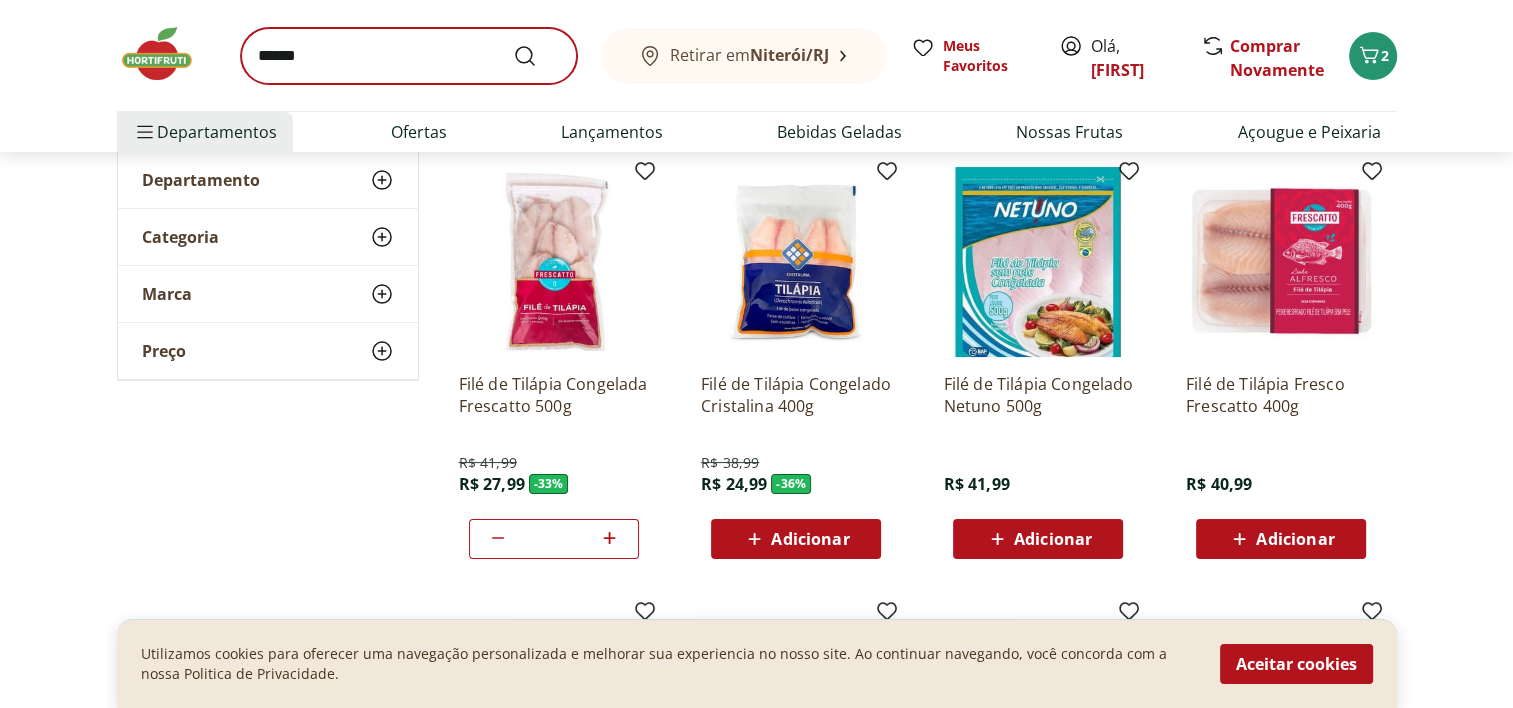 scroll, scrollTop: 0, scrollLeft: 0, axis: both 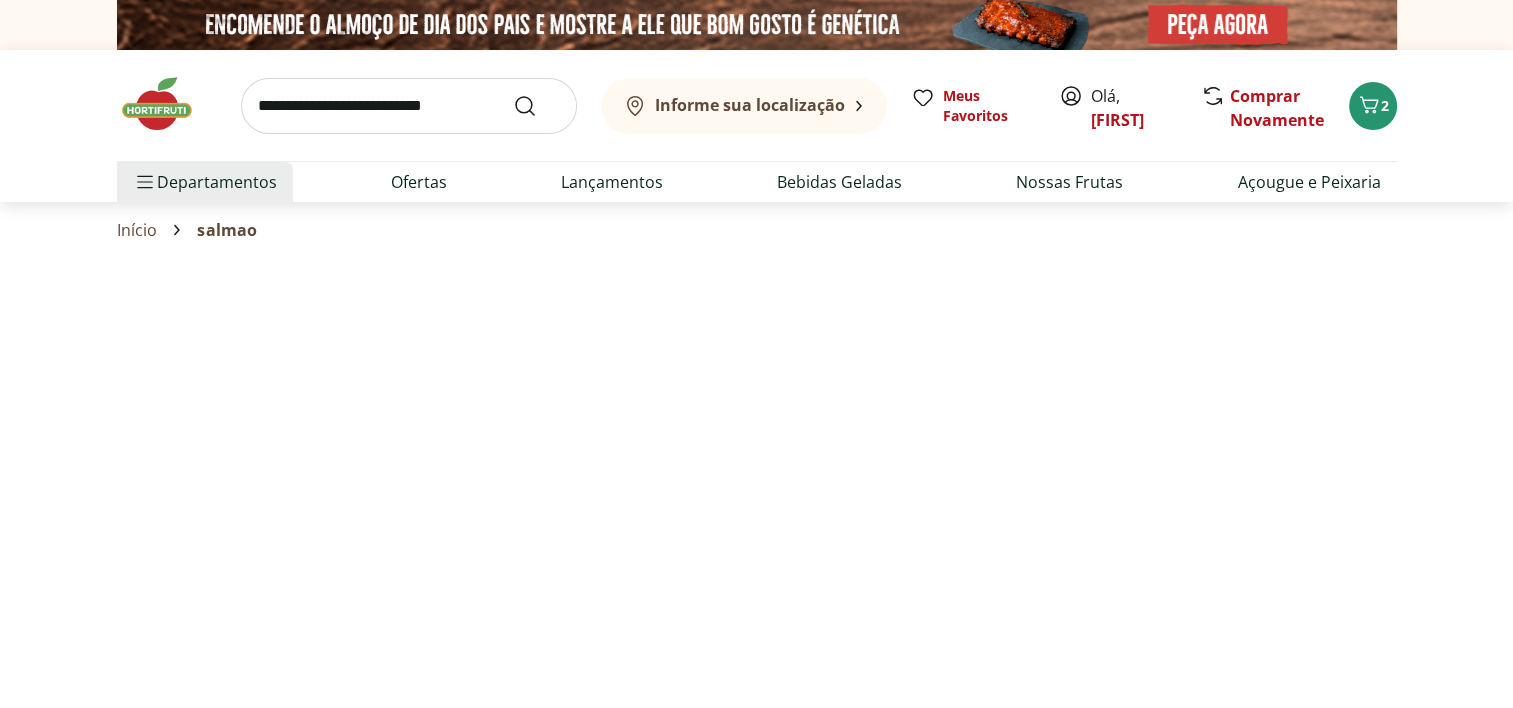 select on "**********" 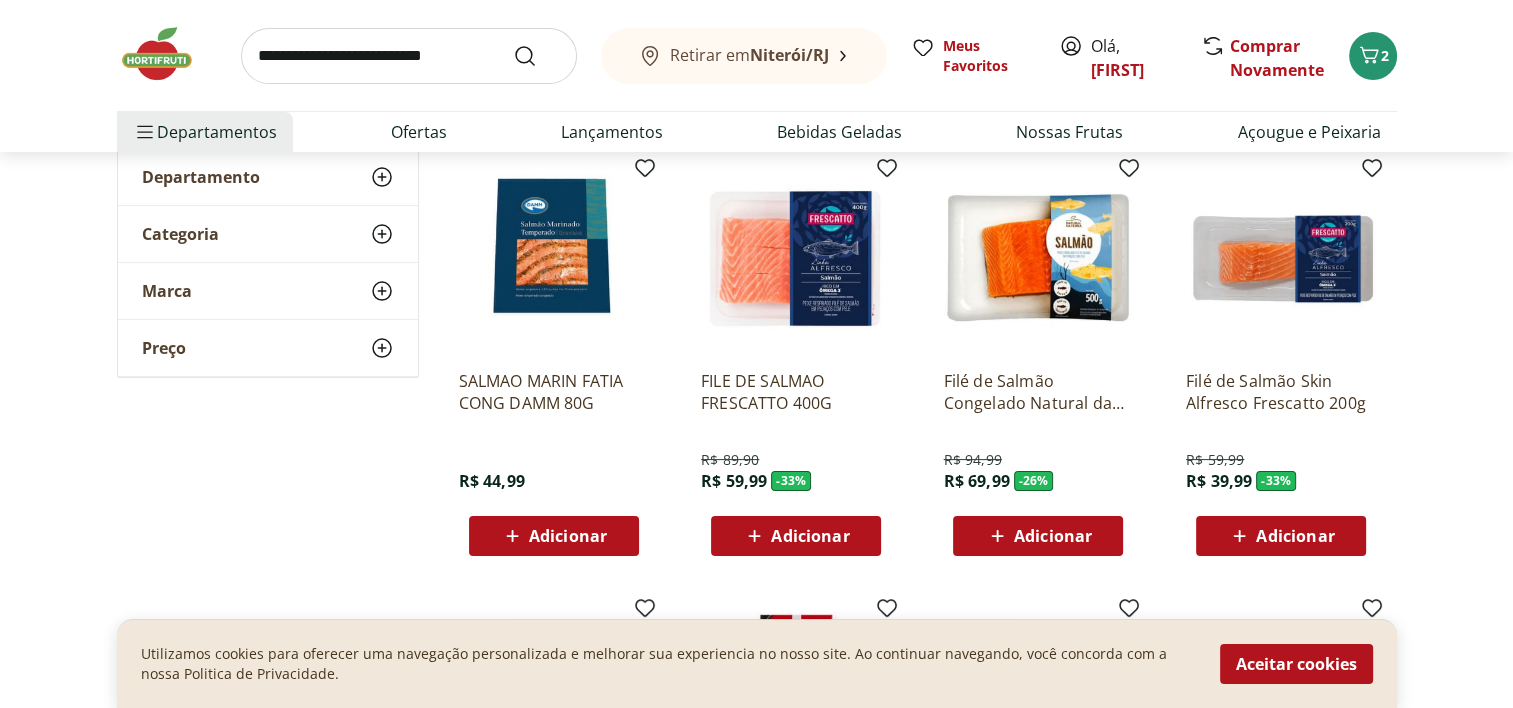scroll, scrollTop: 250, scrollLeft: 0, axis: vertical 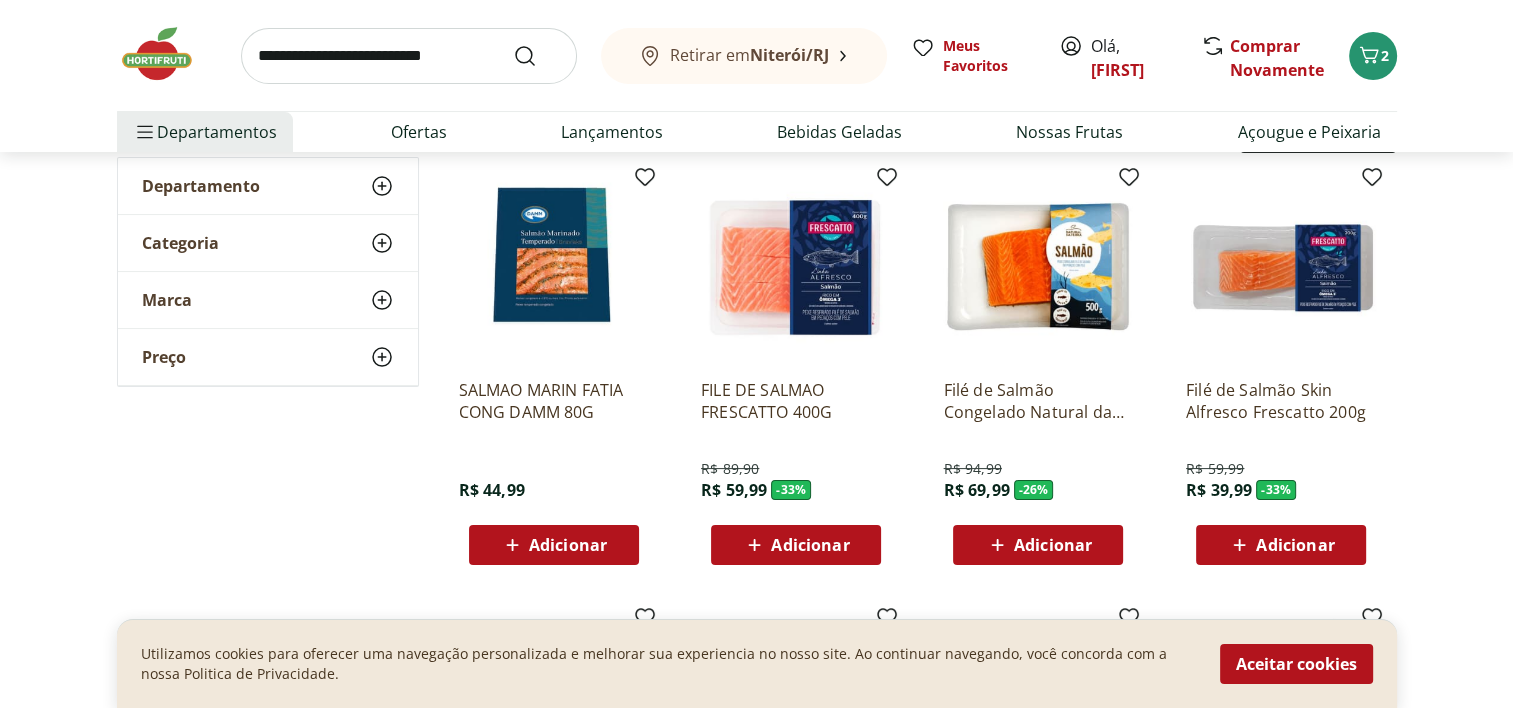 click on "Adicionar" at bounding box center [810, 545] 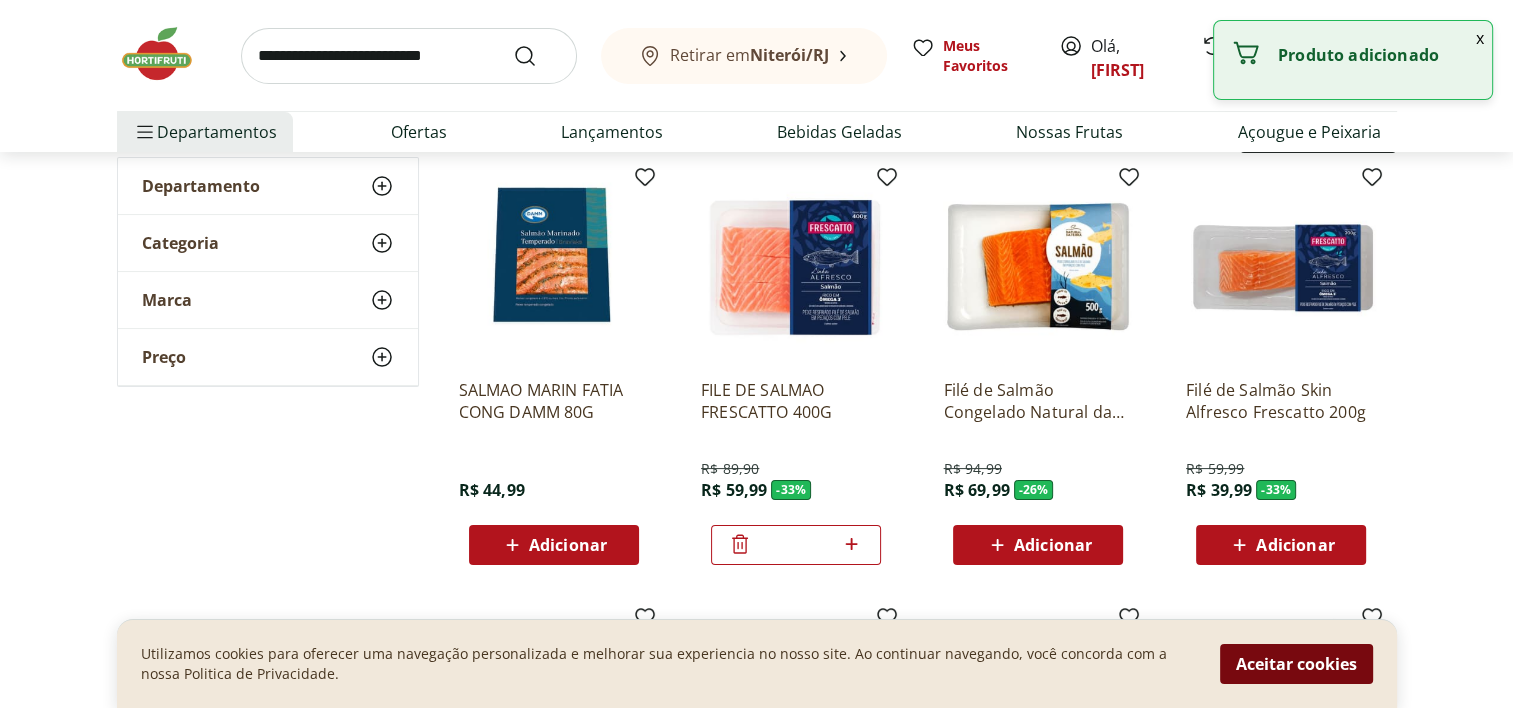 click on "Aceitar cookies" at bounding box center [1296, 664] 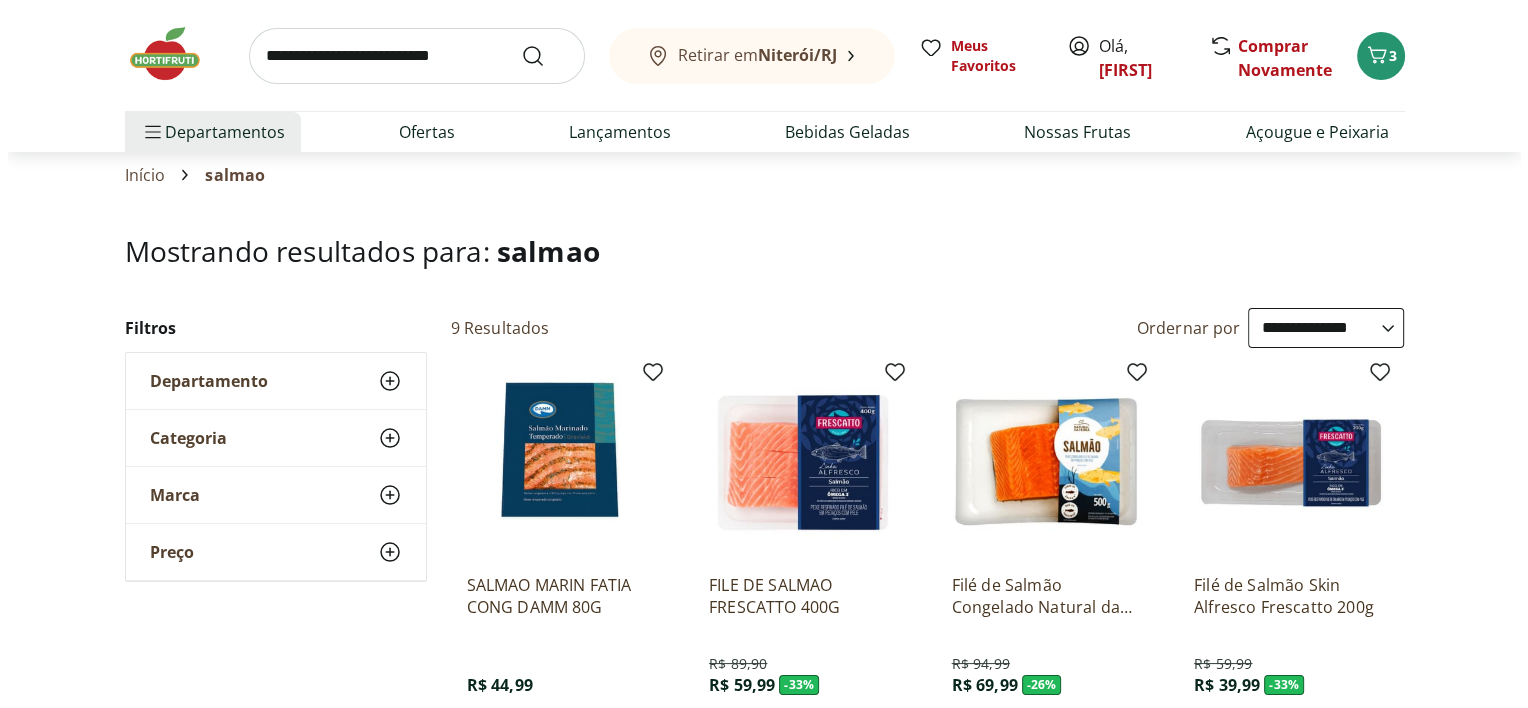 scroll, scrollTop: 0, scrollLeft: 0, axis: both 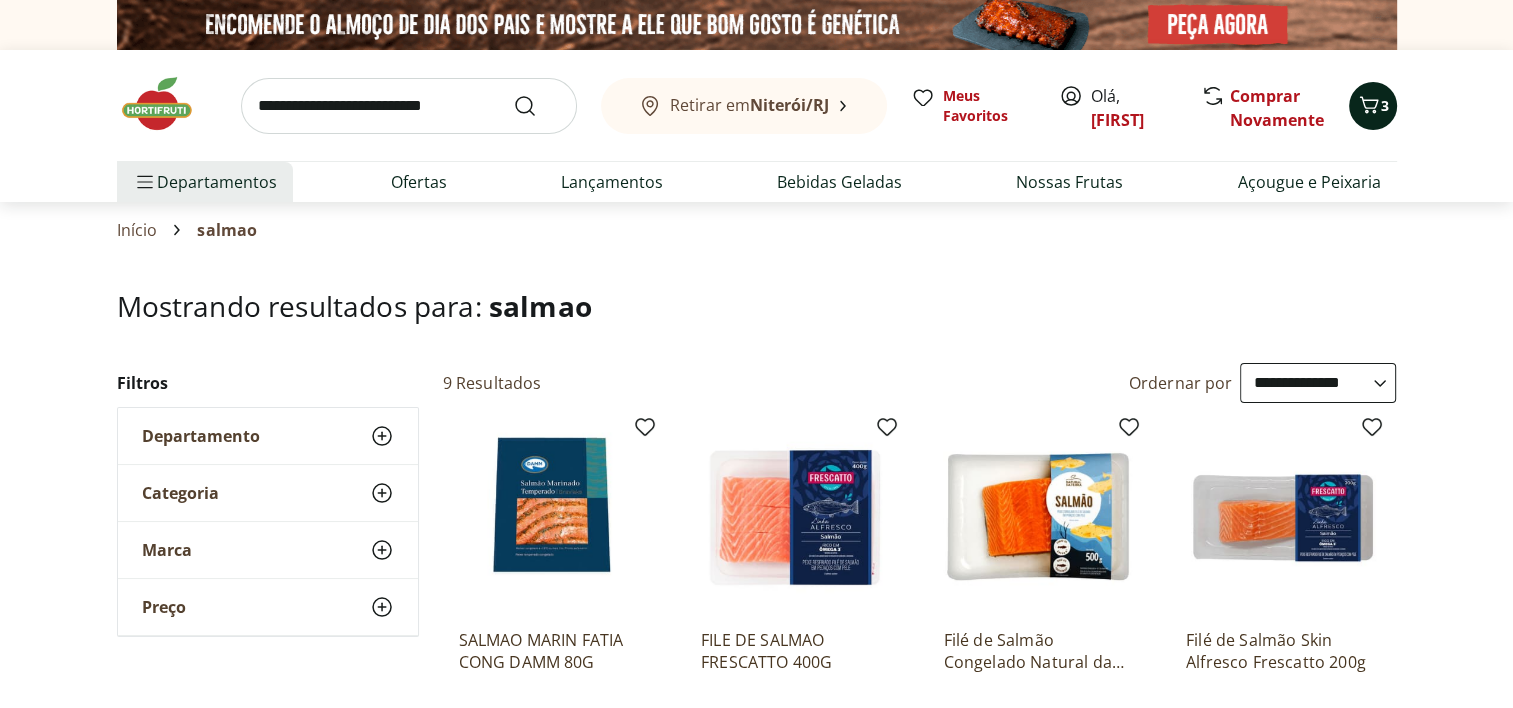 click 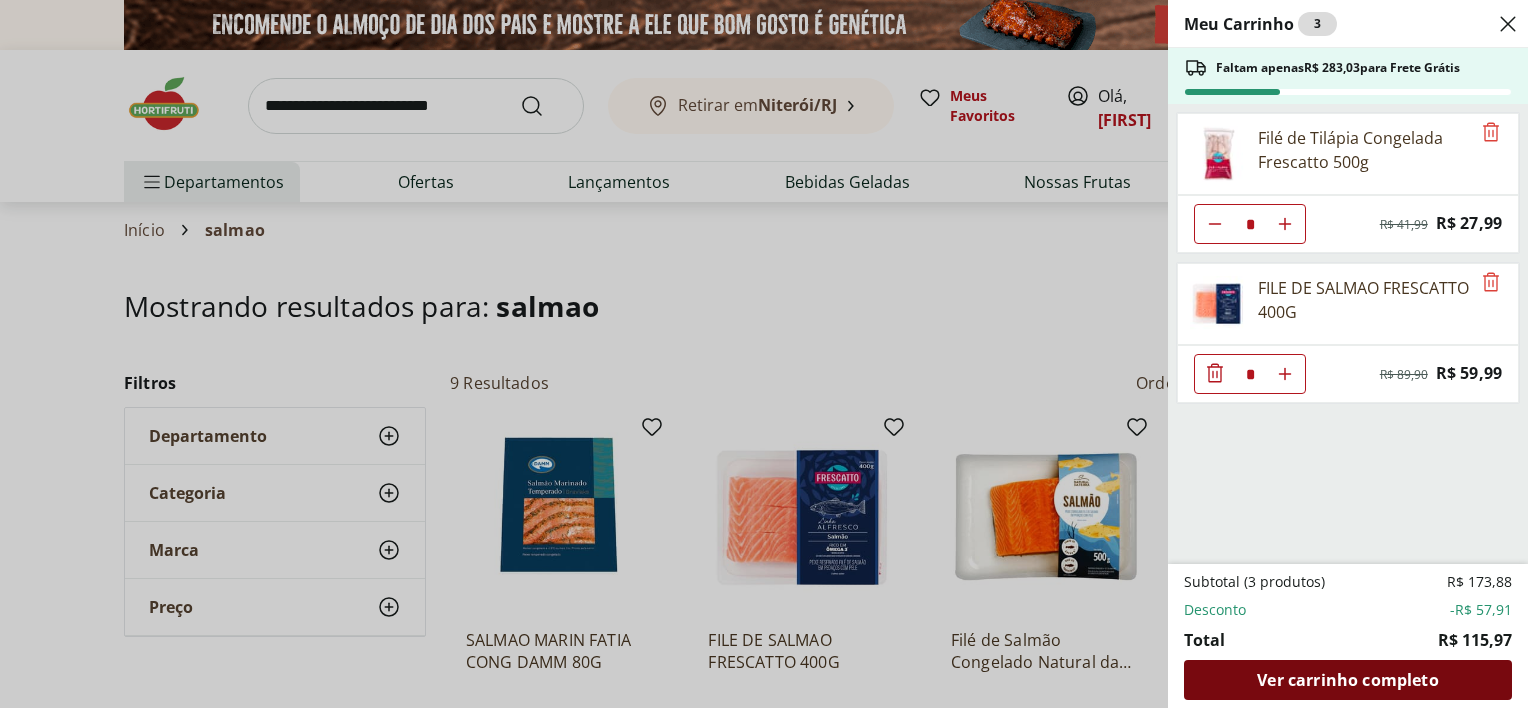 click on "Ver carrinho completo" at bounding box center (1347, 680) 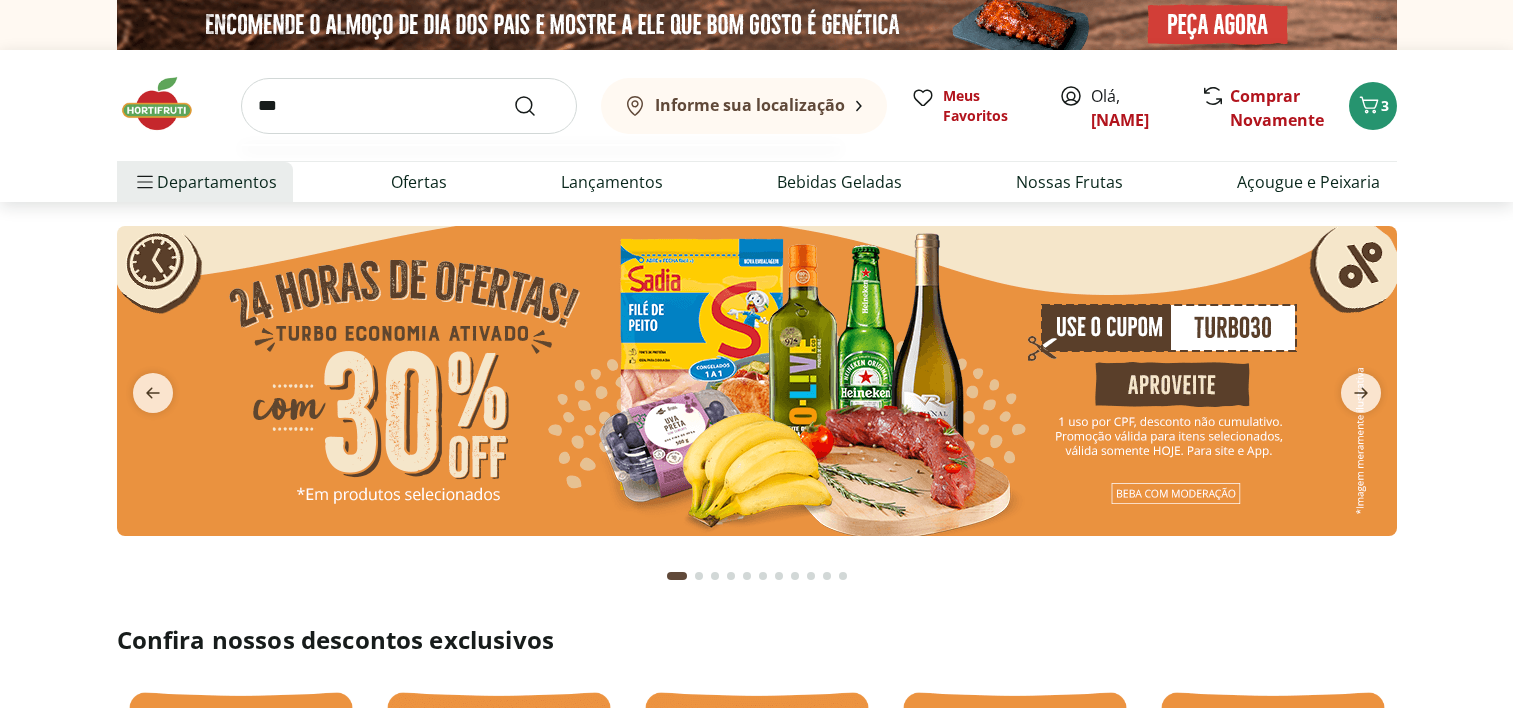 scroll, scrollTop: 0, scrollLeft: 0, axis: both 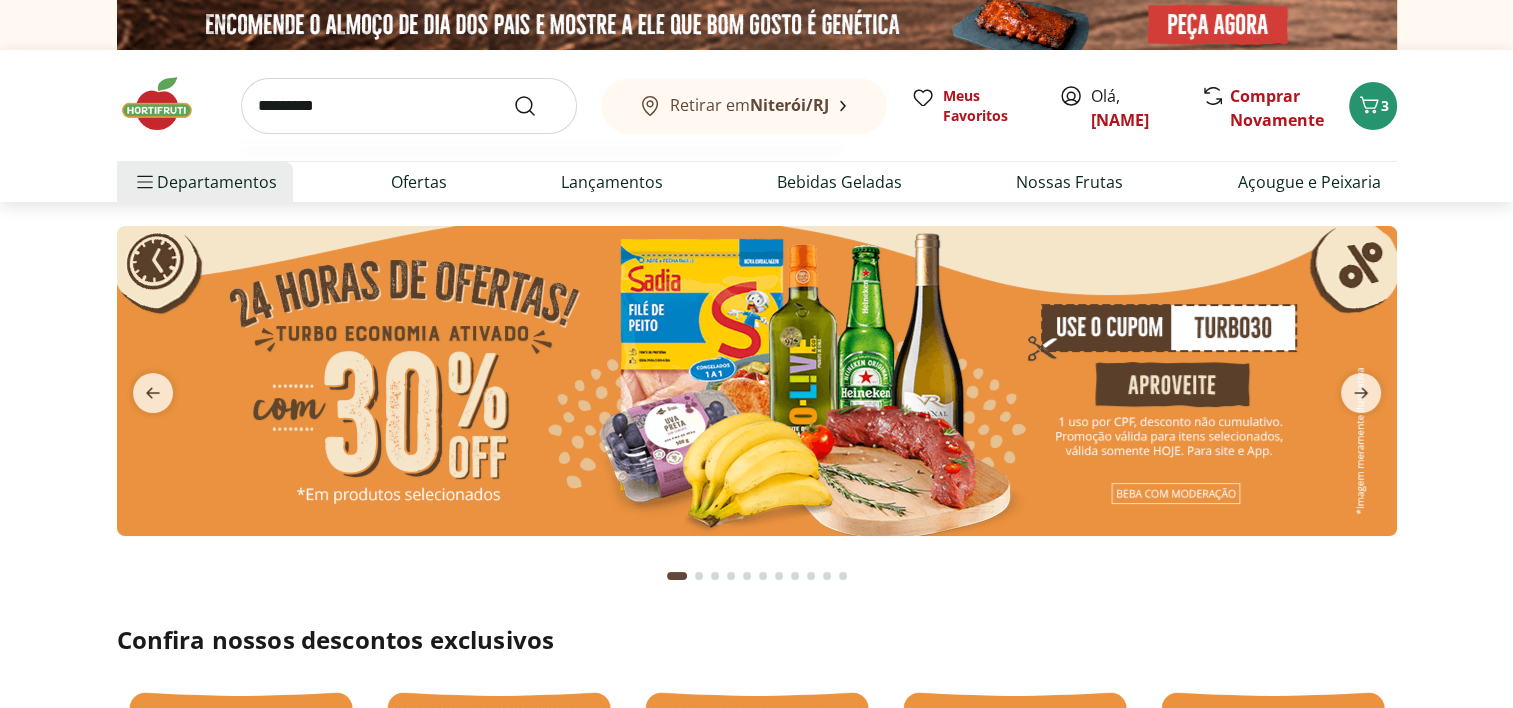 type on "*********" 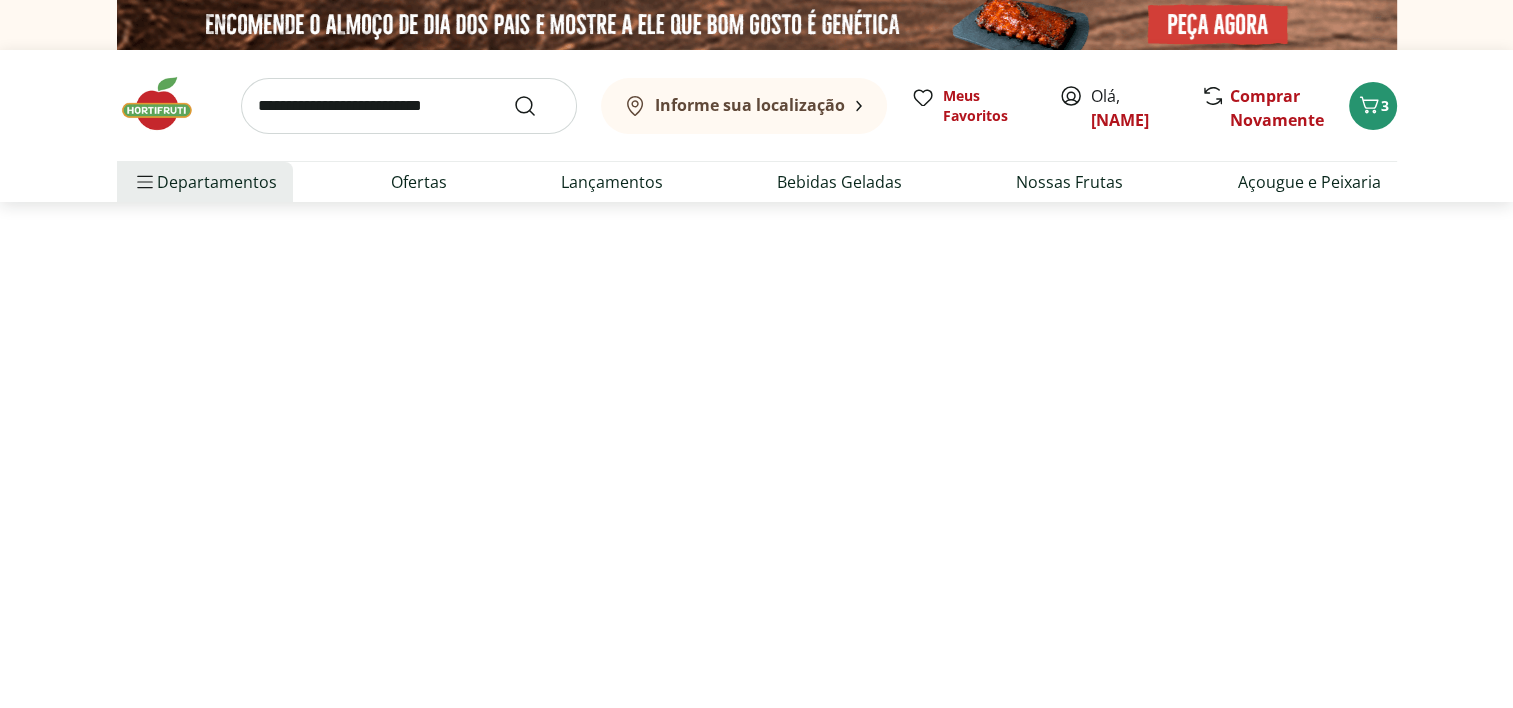 select on "**********" 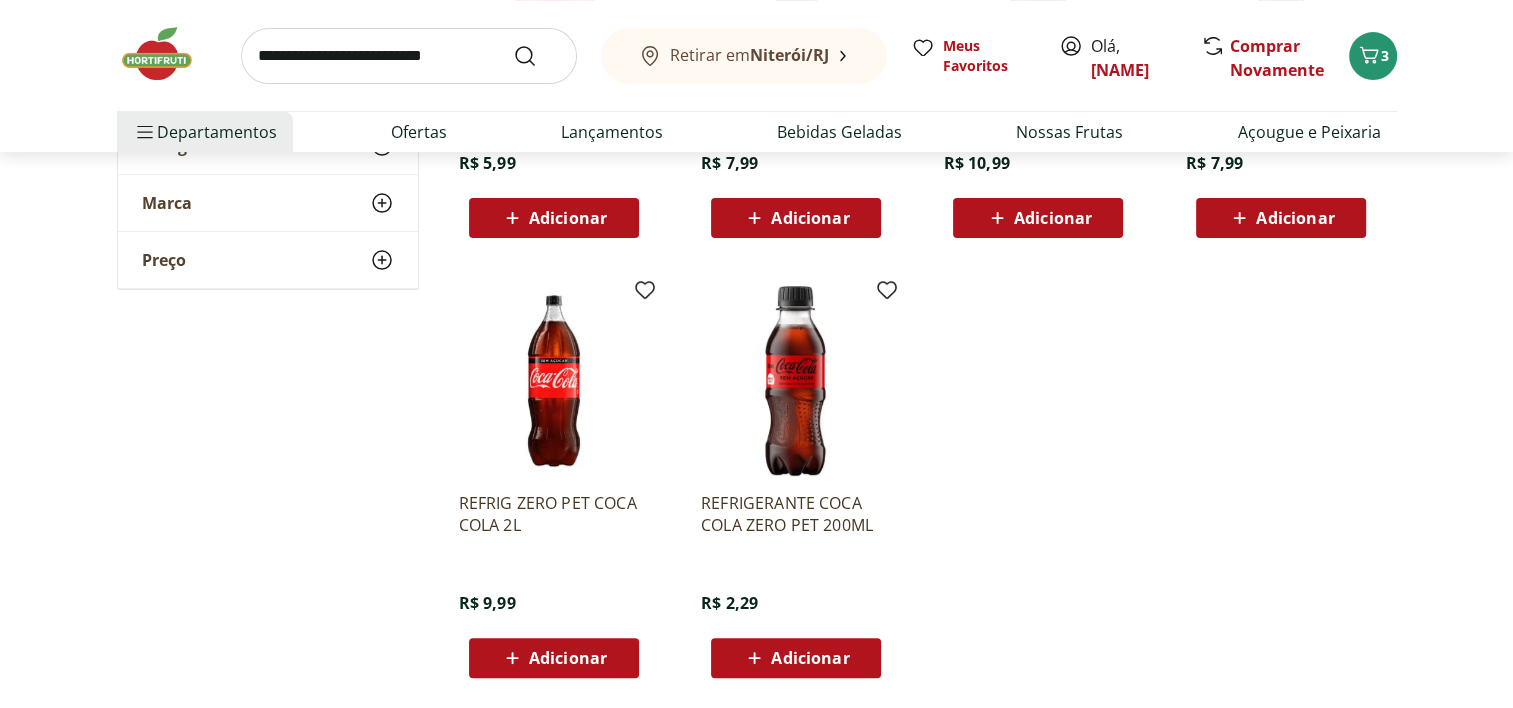scroll, scrollTop: 584, scrollLeft: 0, axis: vertical 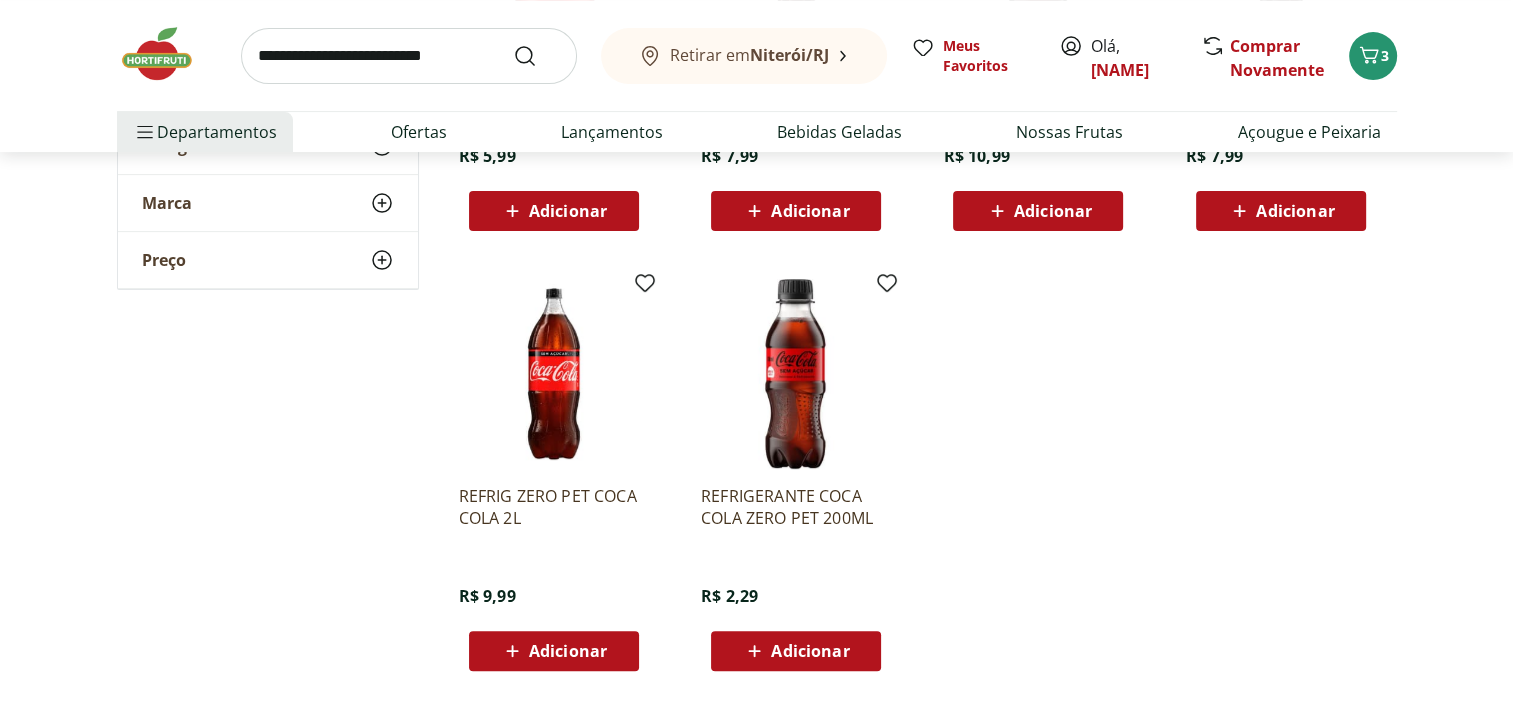 click on "Adicionar" at bounding box center (1295, 211) 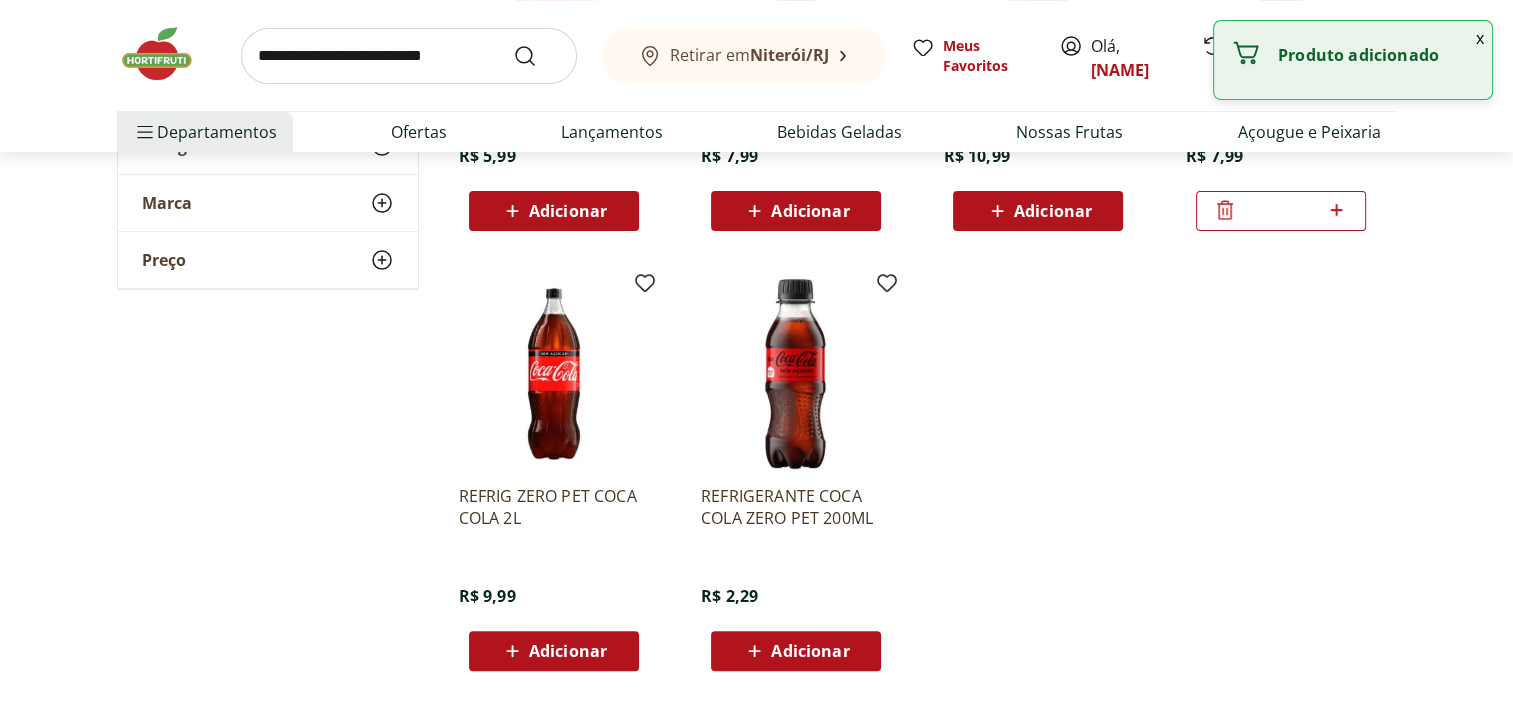 click 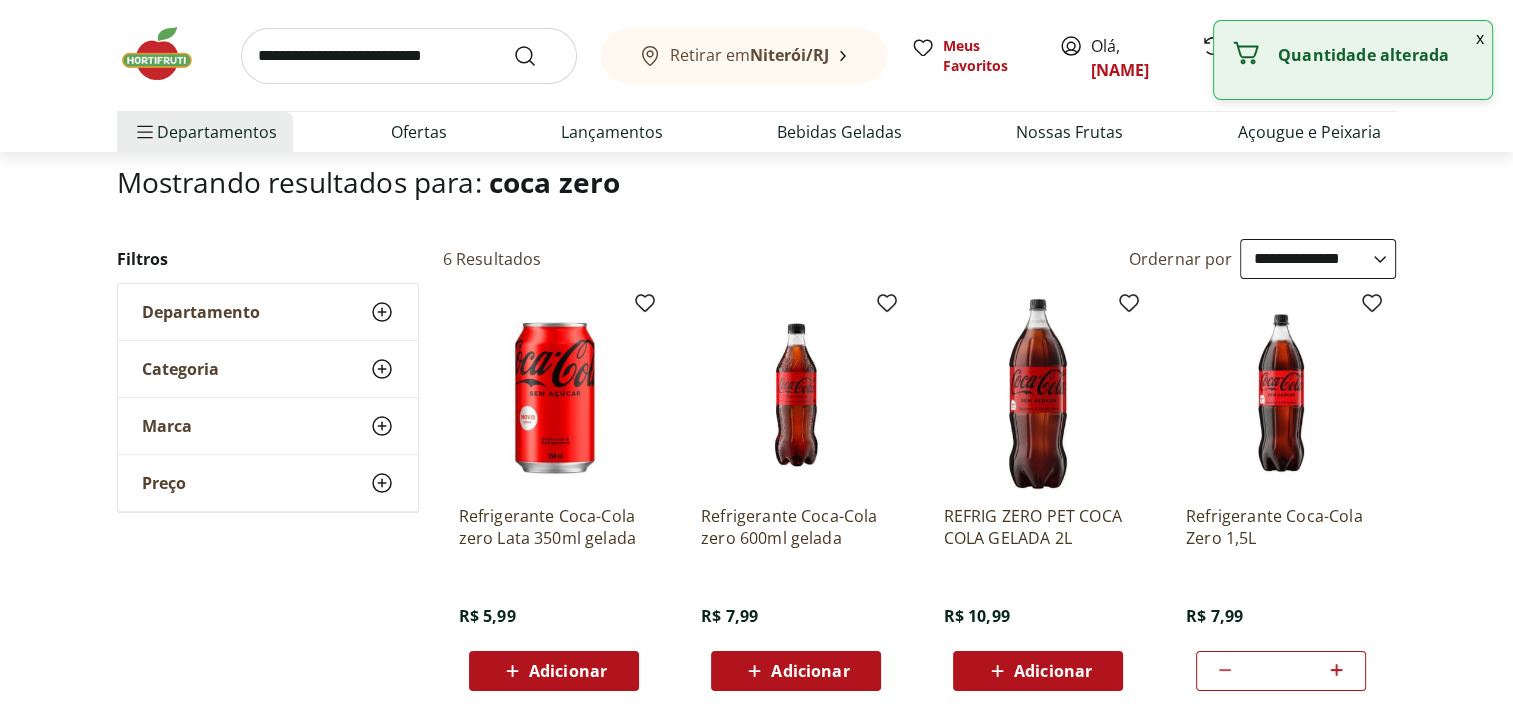scroll, scrollTop: 0, scrollLeft: 0, axis: both 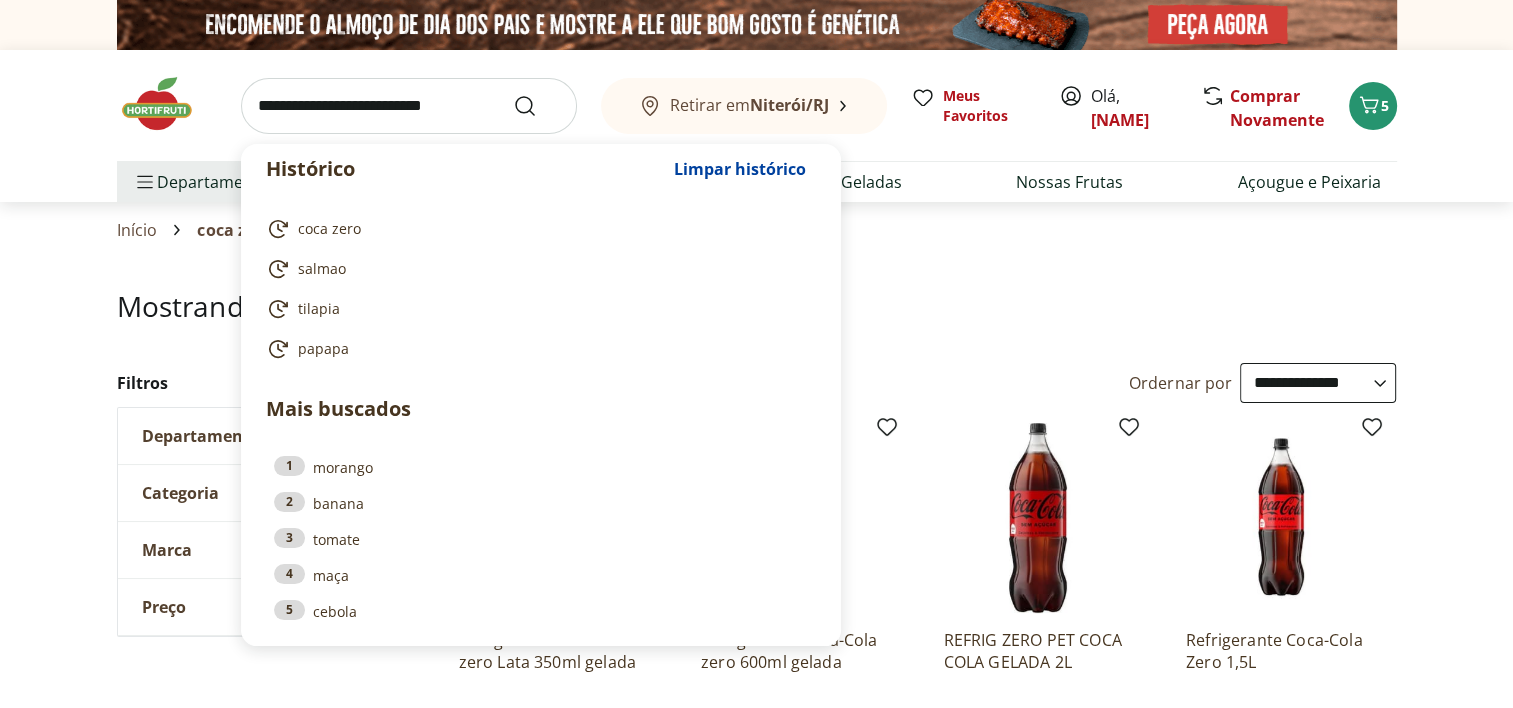 click at bounding box center [409, 106] 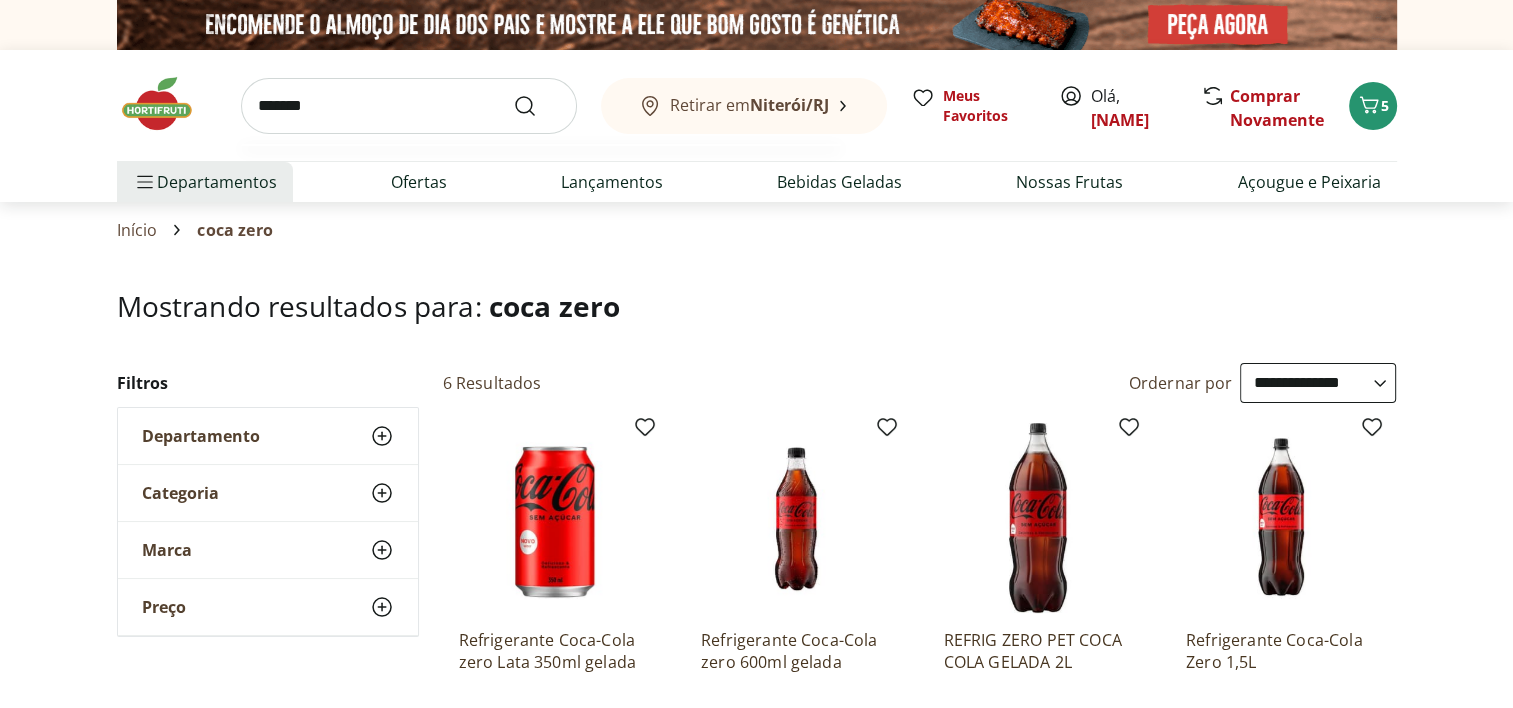 type on "*******" 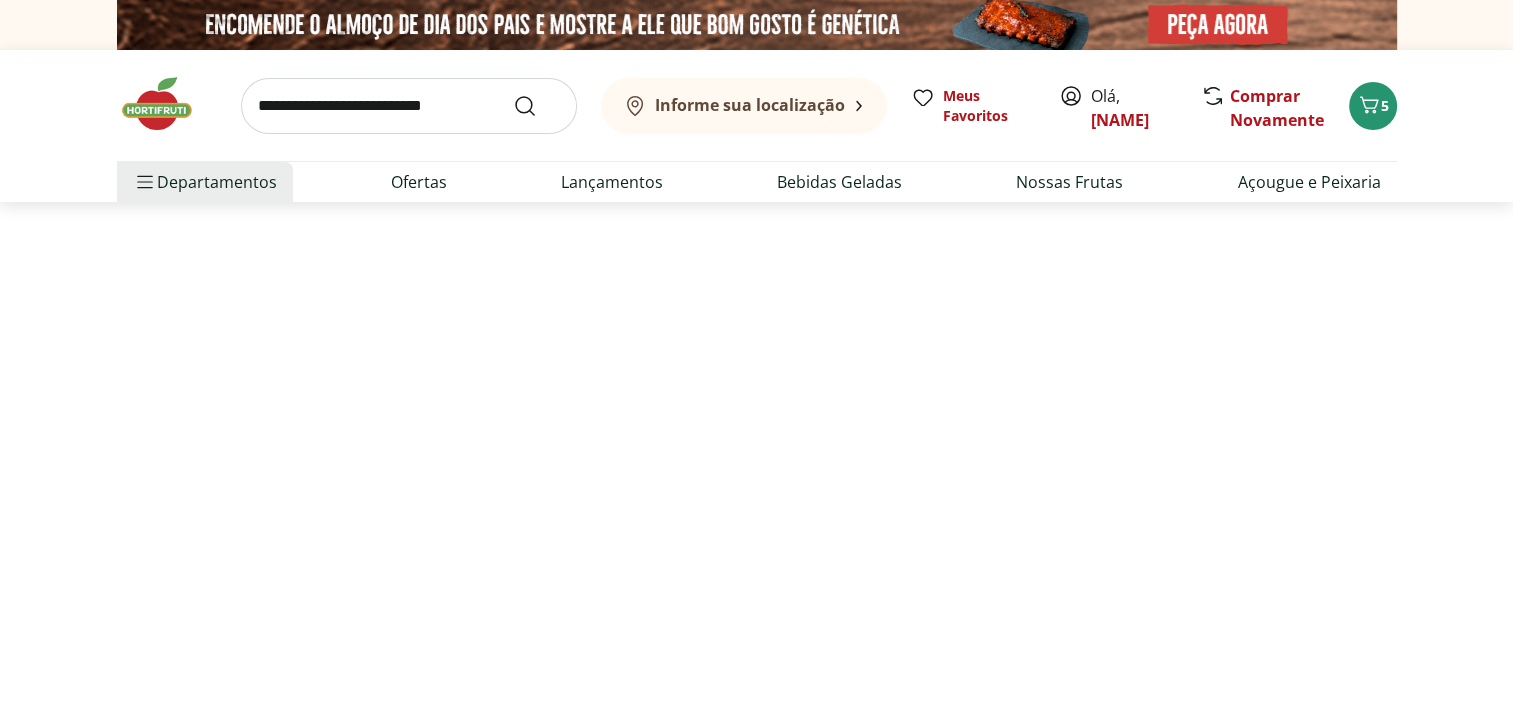 select on "**********" 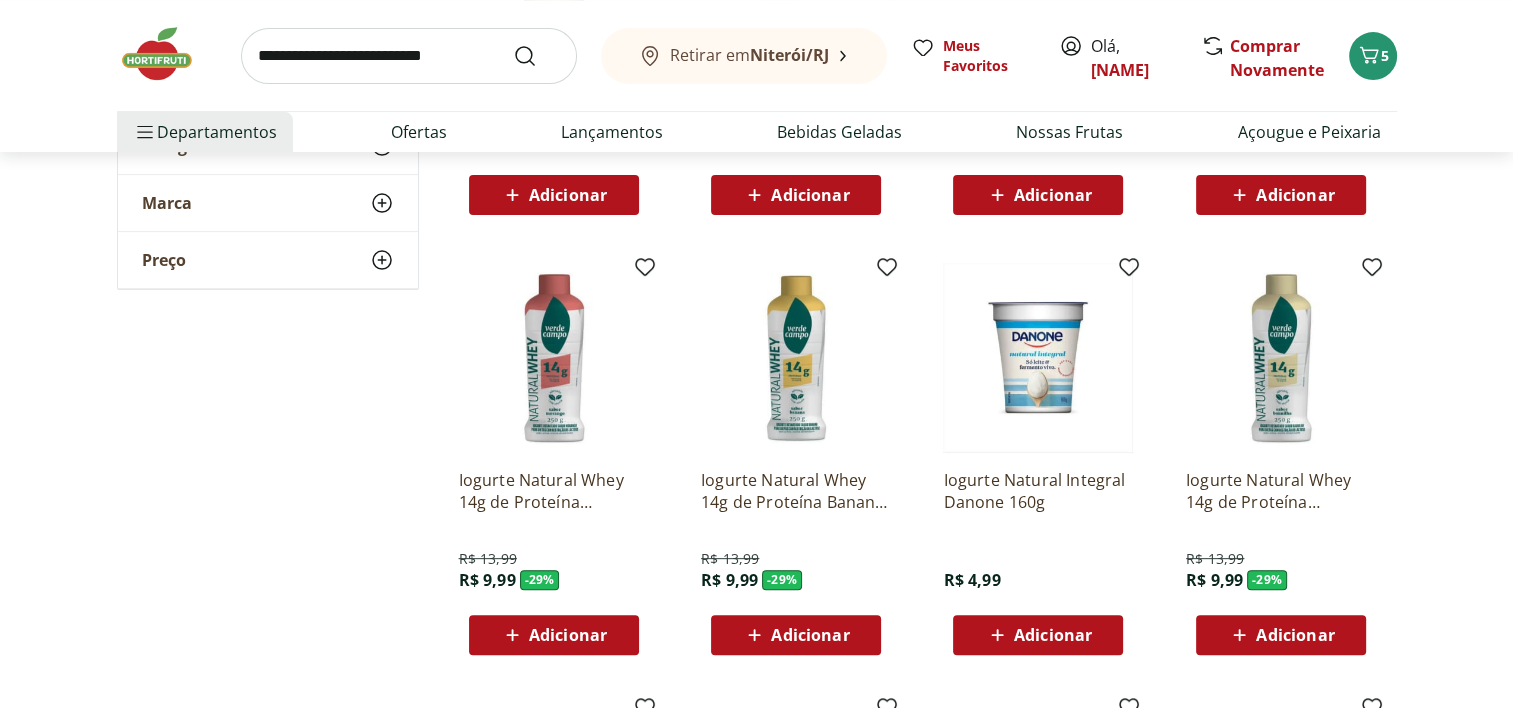 scroll, scrollTop: 625, scrollLeft: 0, axis: vertical 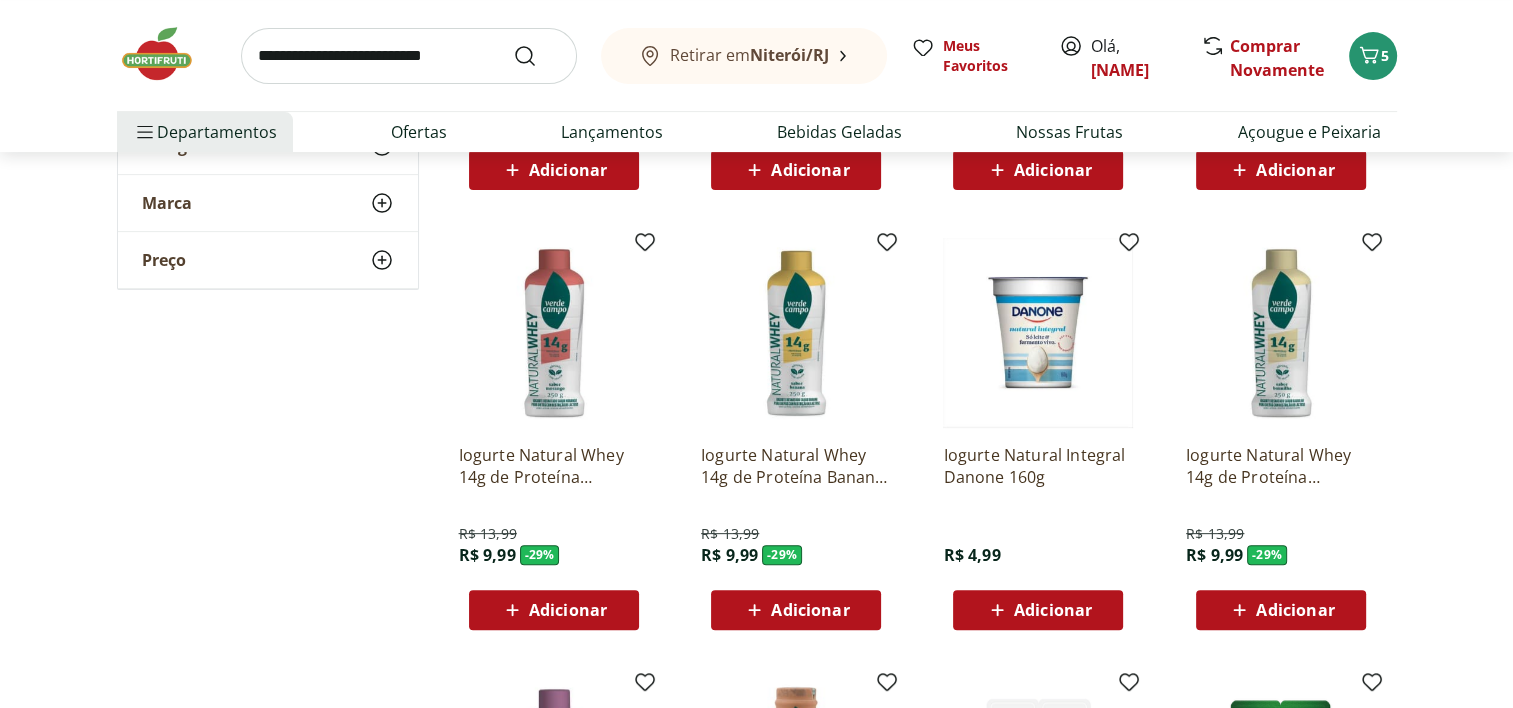 click on "Adicionar" at bounding box center [568, 610] 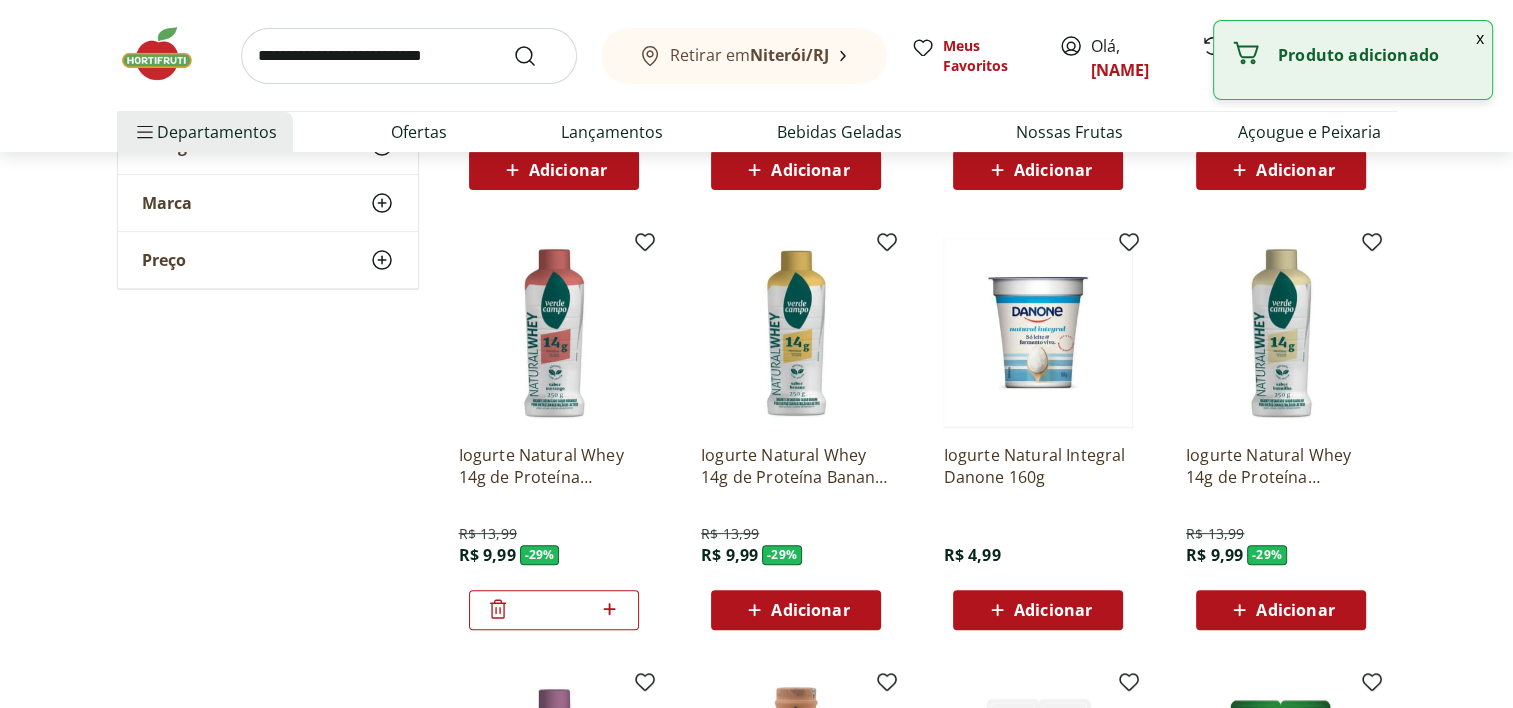 click 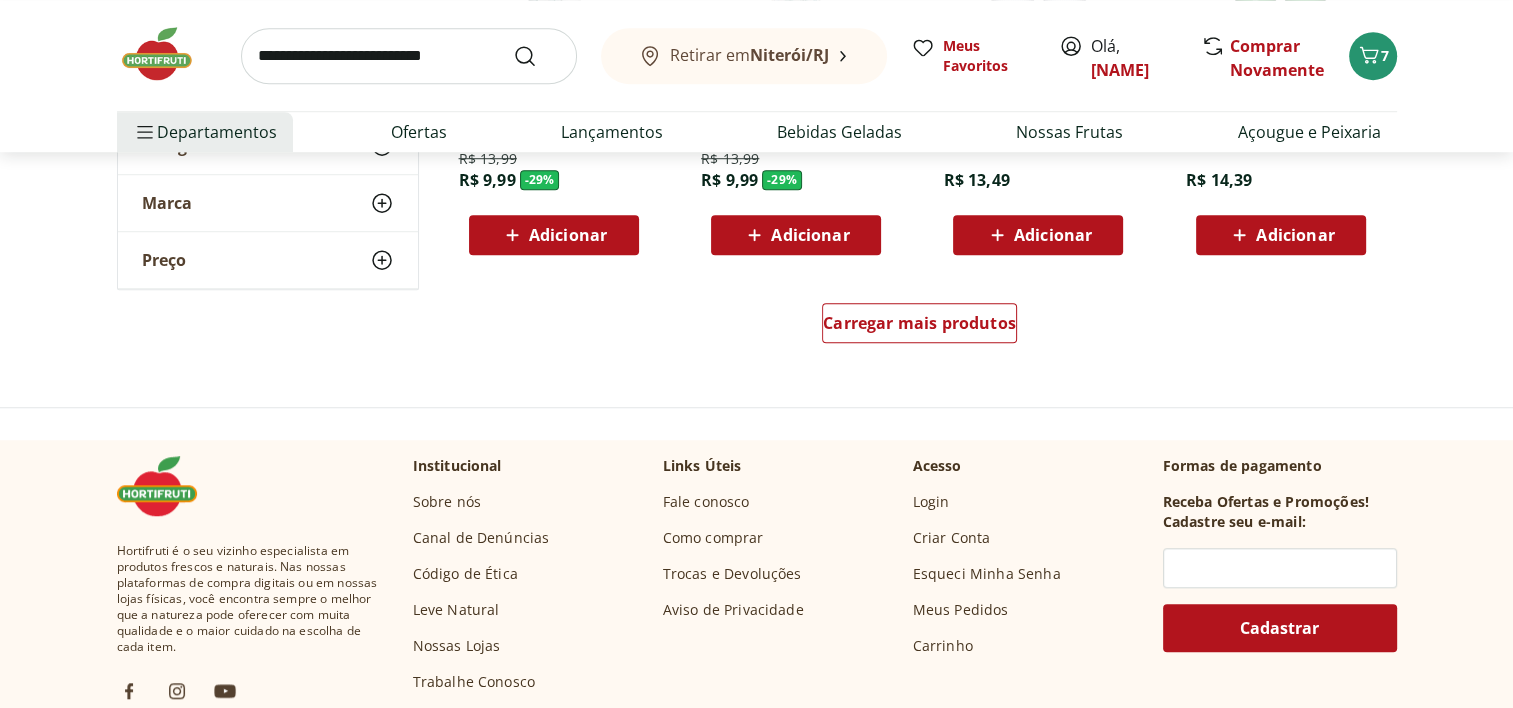 scroll, scrollTop: 1462, scrollLeft: 0, axis: vertical 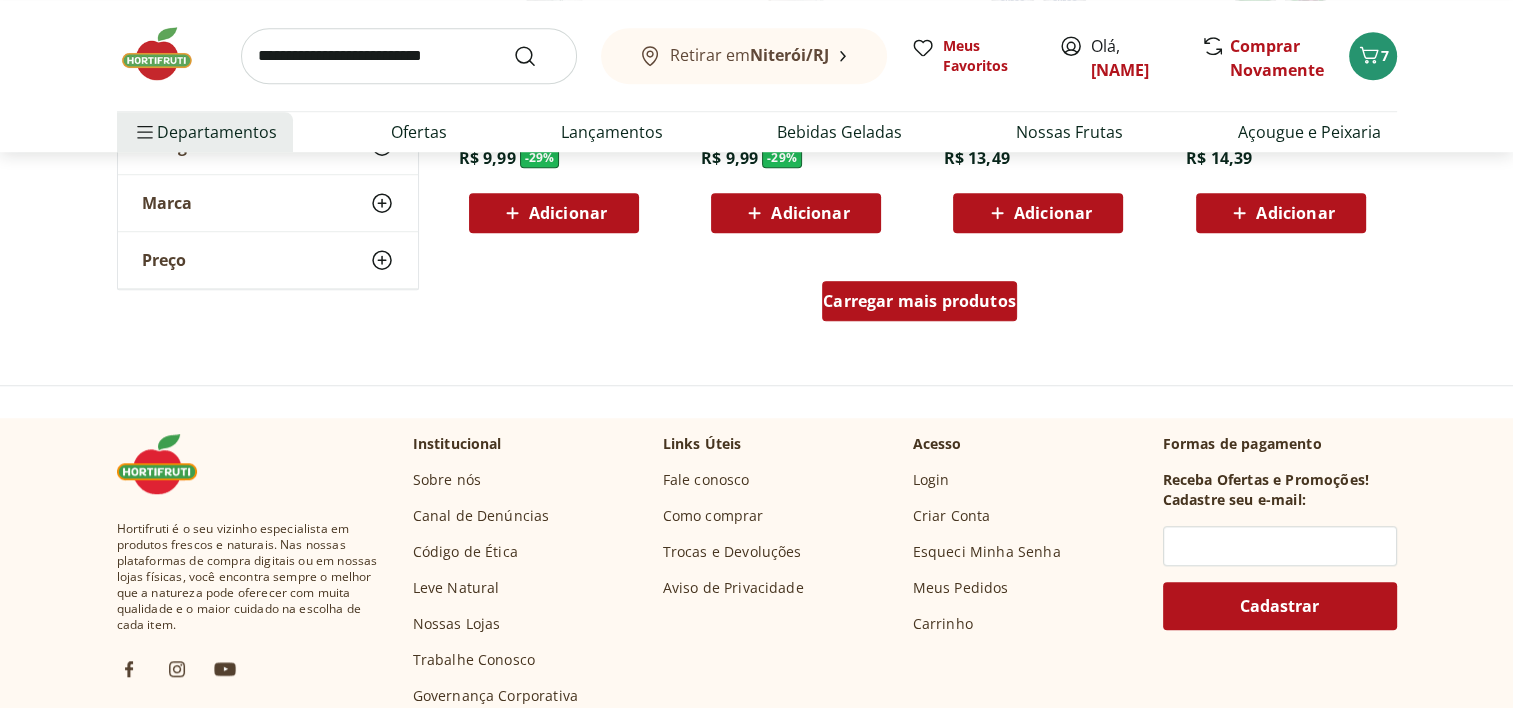 click on "Carregar mais produtos" at bounding box center [919, 301] 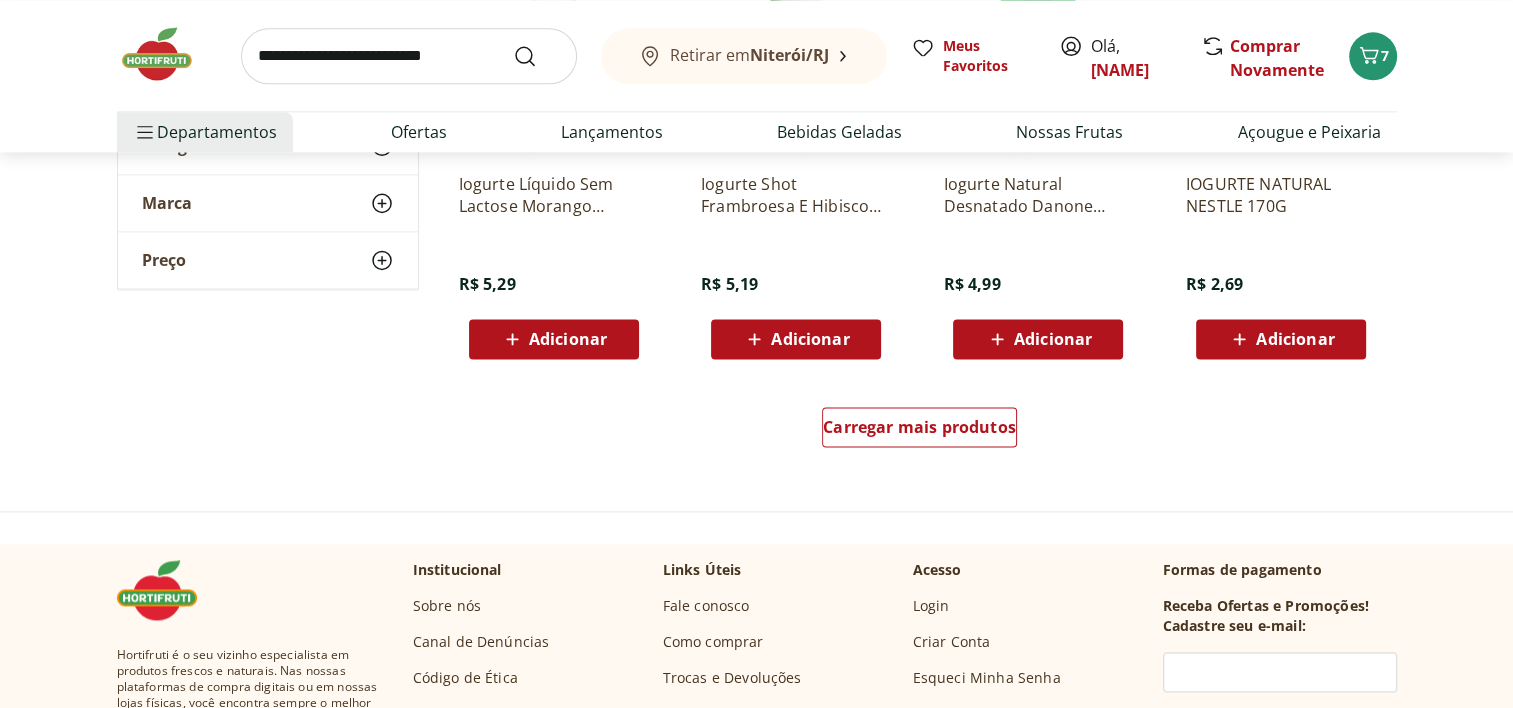 scroll, scrollTop: 2704, scrollLeft: 0, axis: vertical 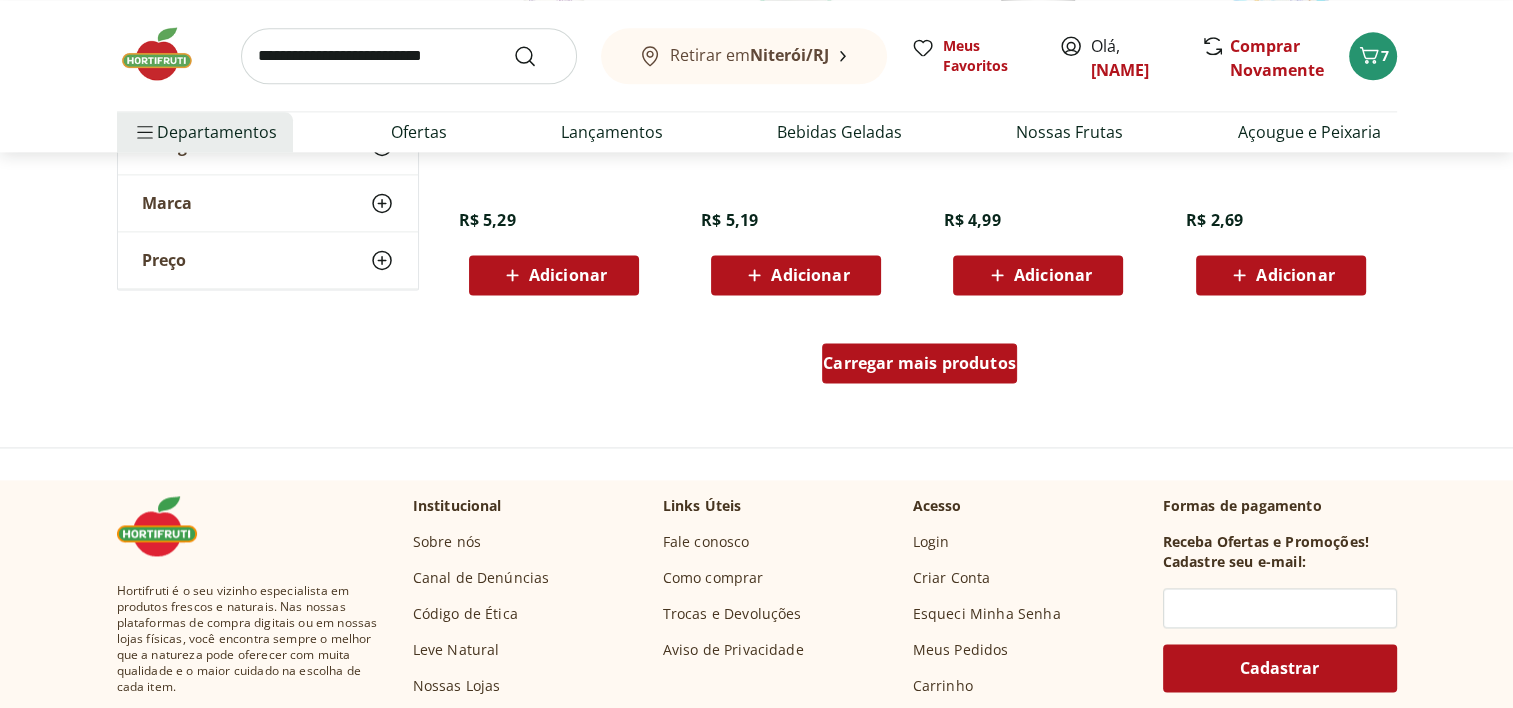 click on "Carregar mais produtos" at bounding box center [919, 363] 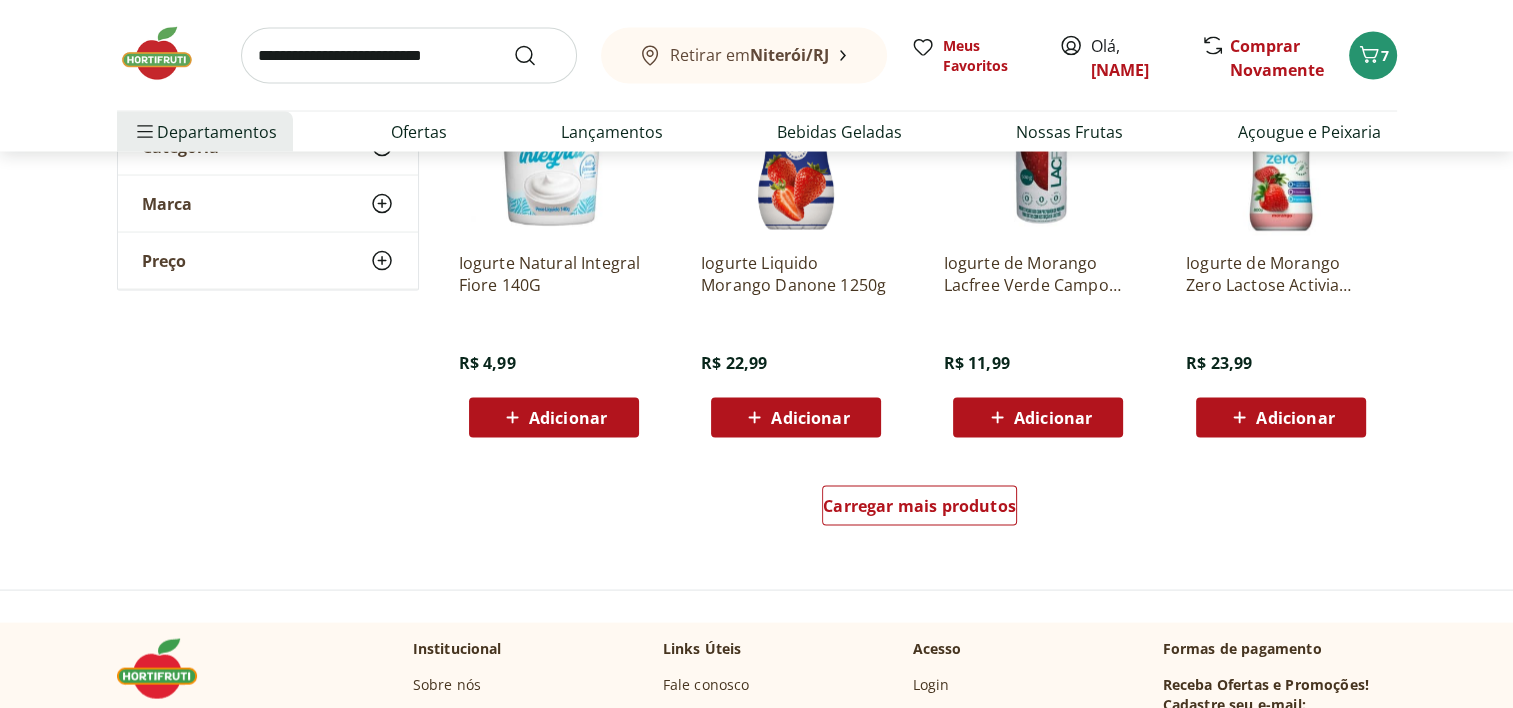 scroll, scrollTop: 3888, scrollLeft: 0, axis: vertical 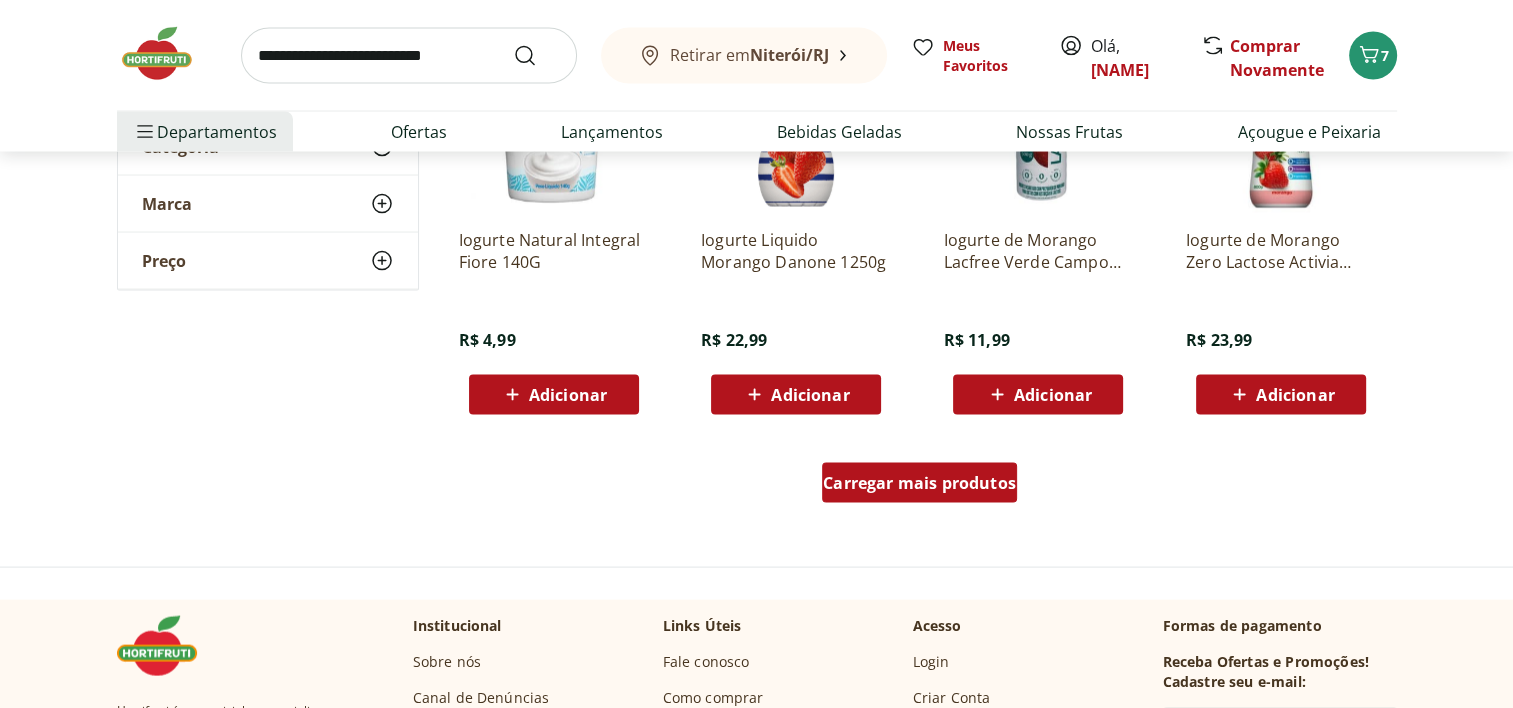 click on "Carregar mais produtos" at bounding box center [919, 483] 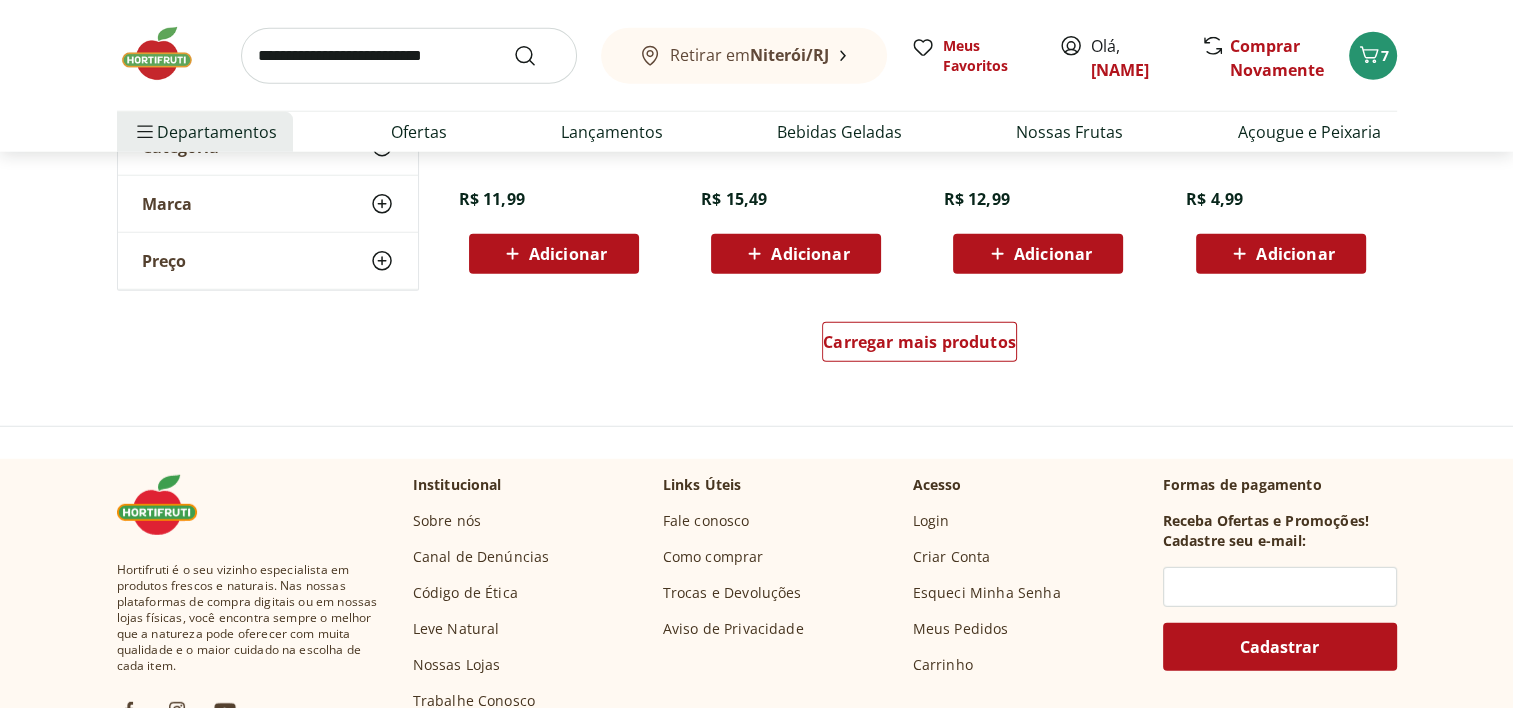scroll, scrollTop: 5306, scrollLeft: 0, axis: vertical 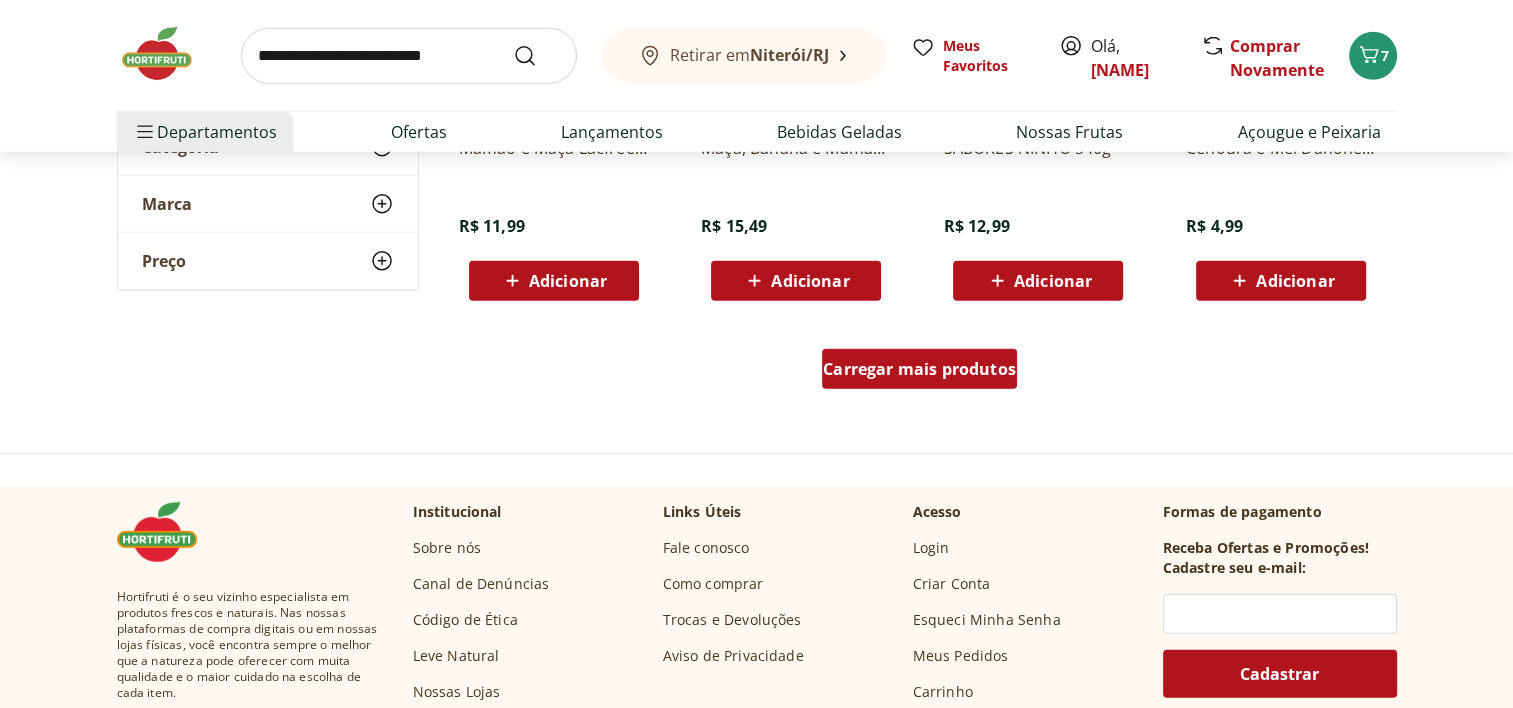 click on "Carregar mais produtos" at bounding box center (919, 369) 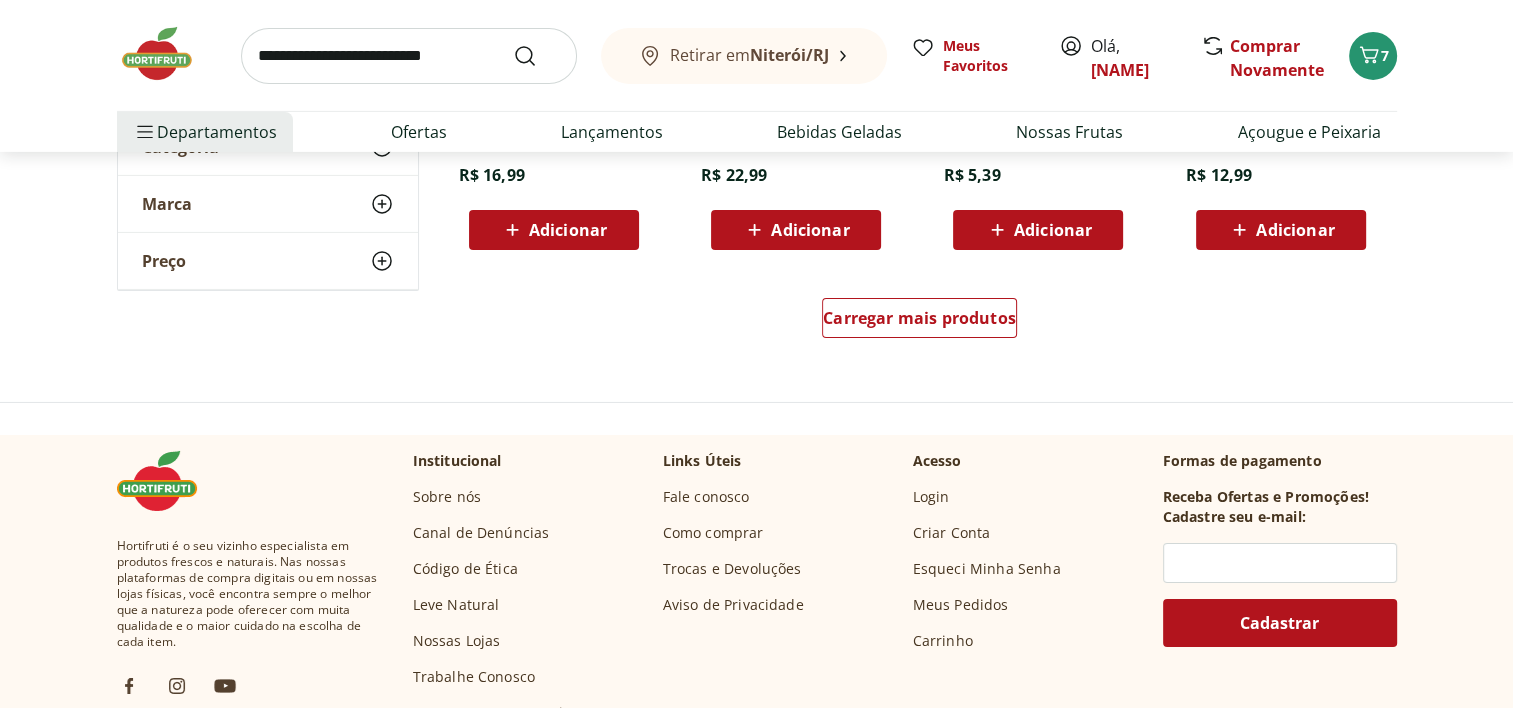 scroll, scrollTop: 6640, scrollLeft: 0, axis: vertical 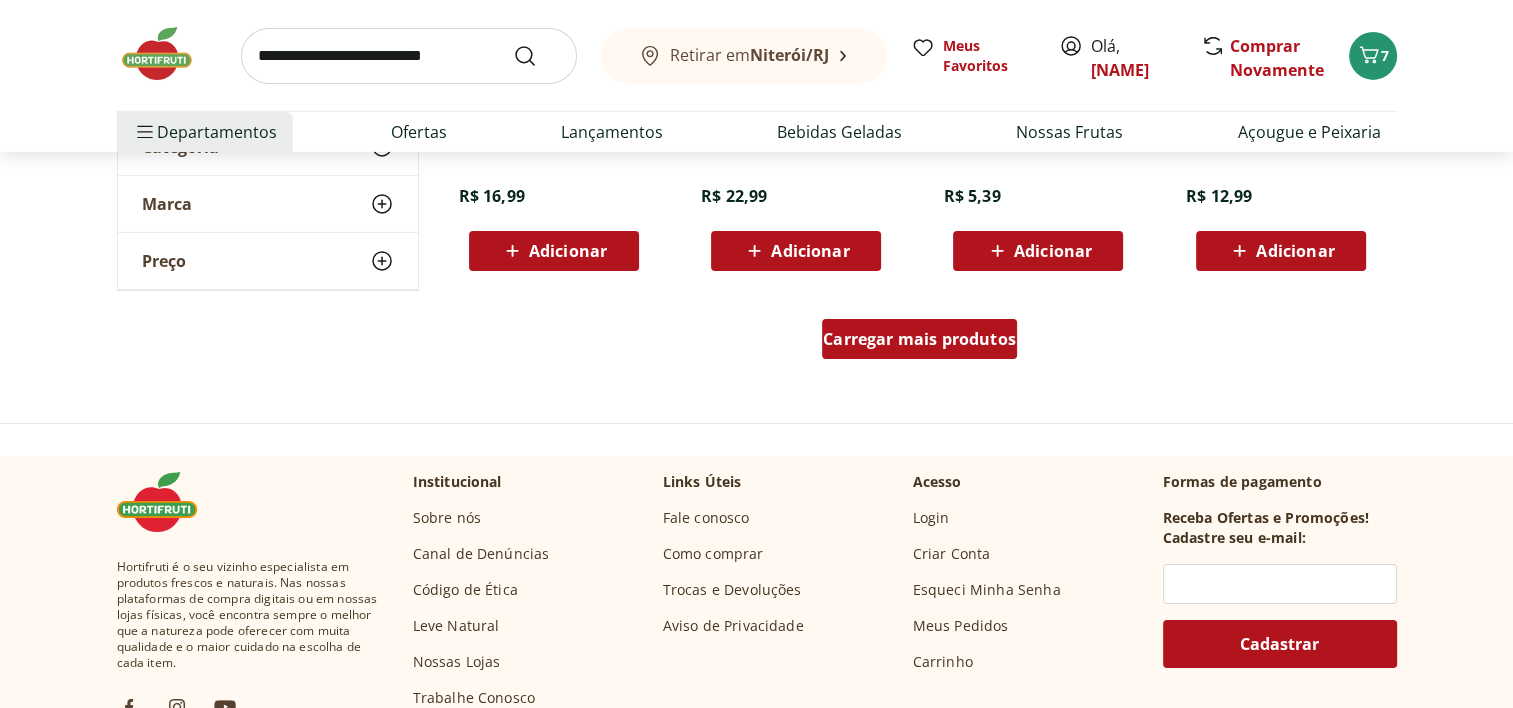 click on "Carregar mais produtos" at bounding box center (919, 339) 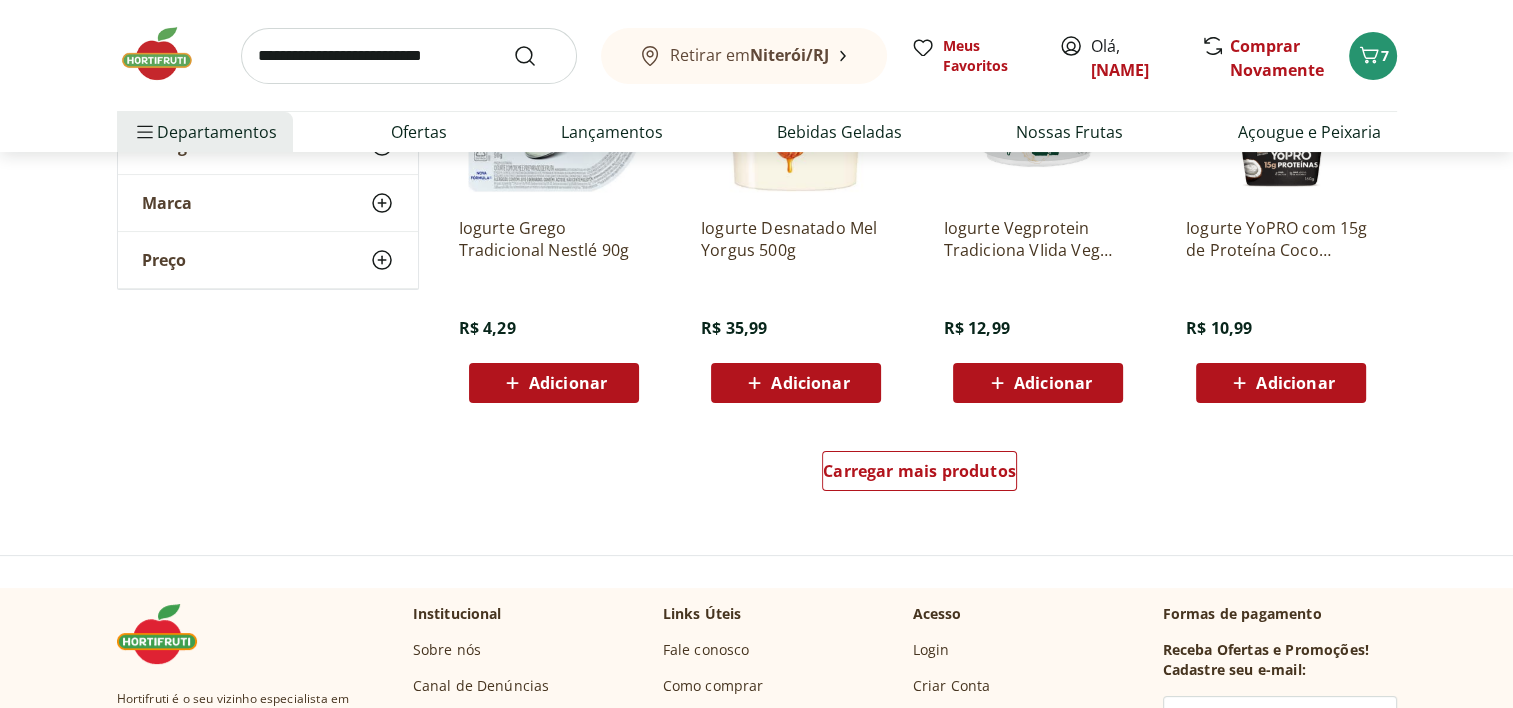 scroll, scrollTop: 7836, scrollLeft: 0, axis: vertical 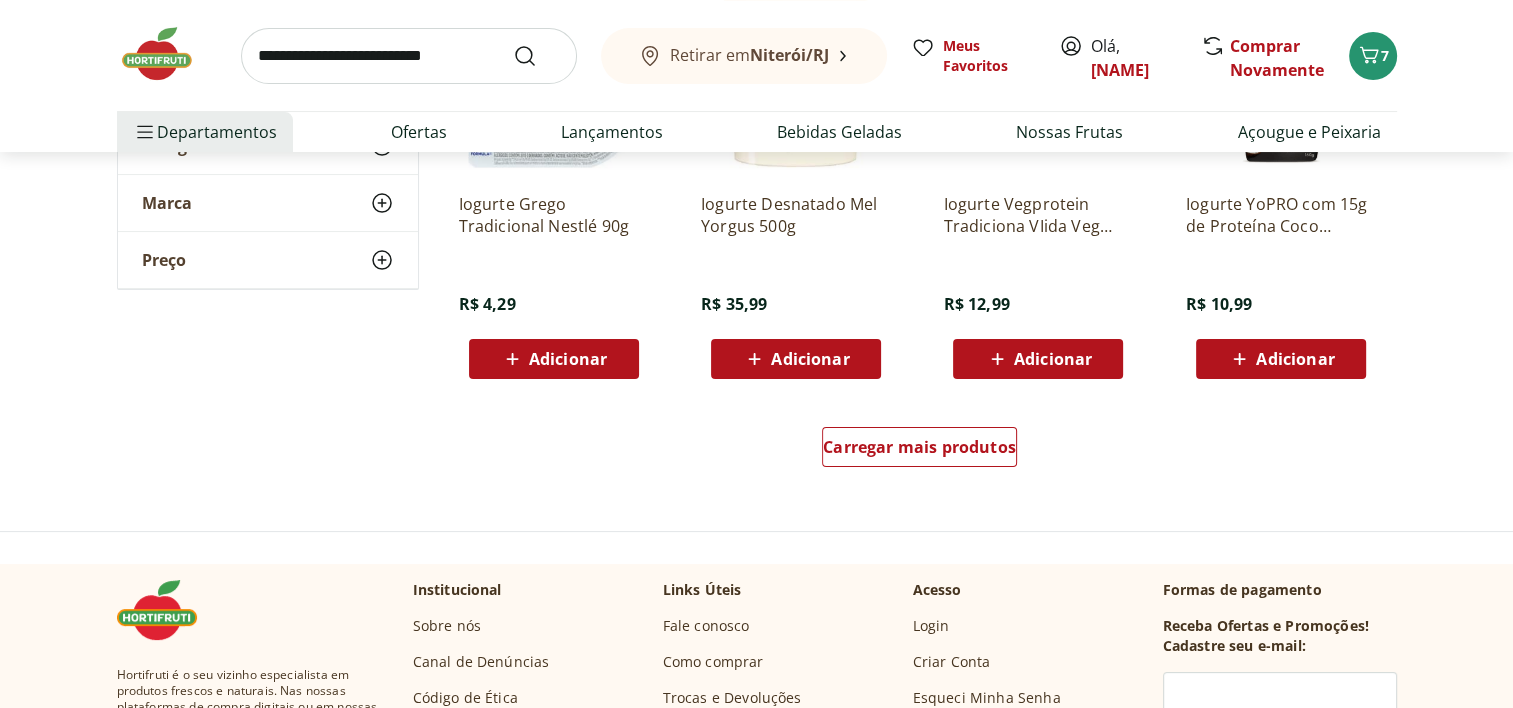 click on "Carregar mais produtos" at bounding box center [920, 451] 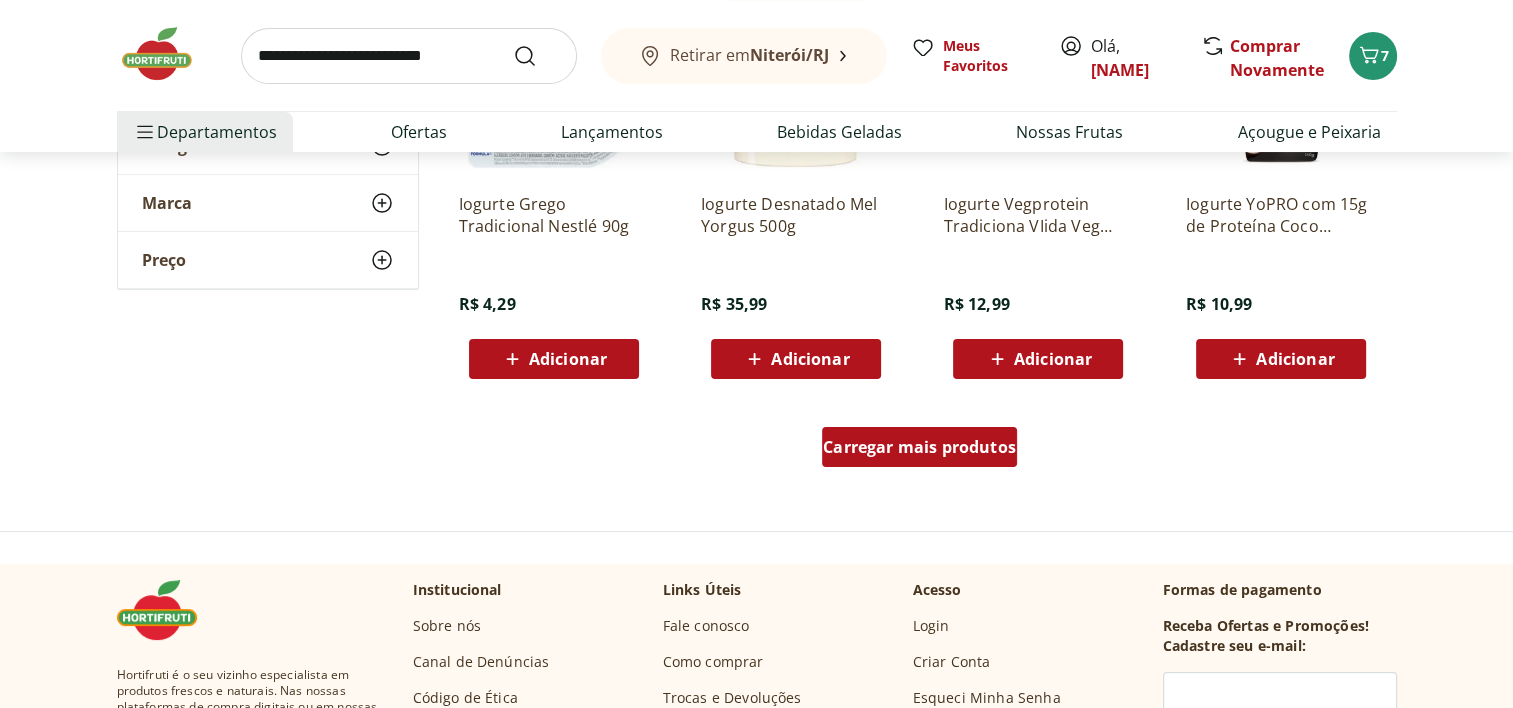 click on "Carregar mais produtos" at bounding box center [919, 447] 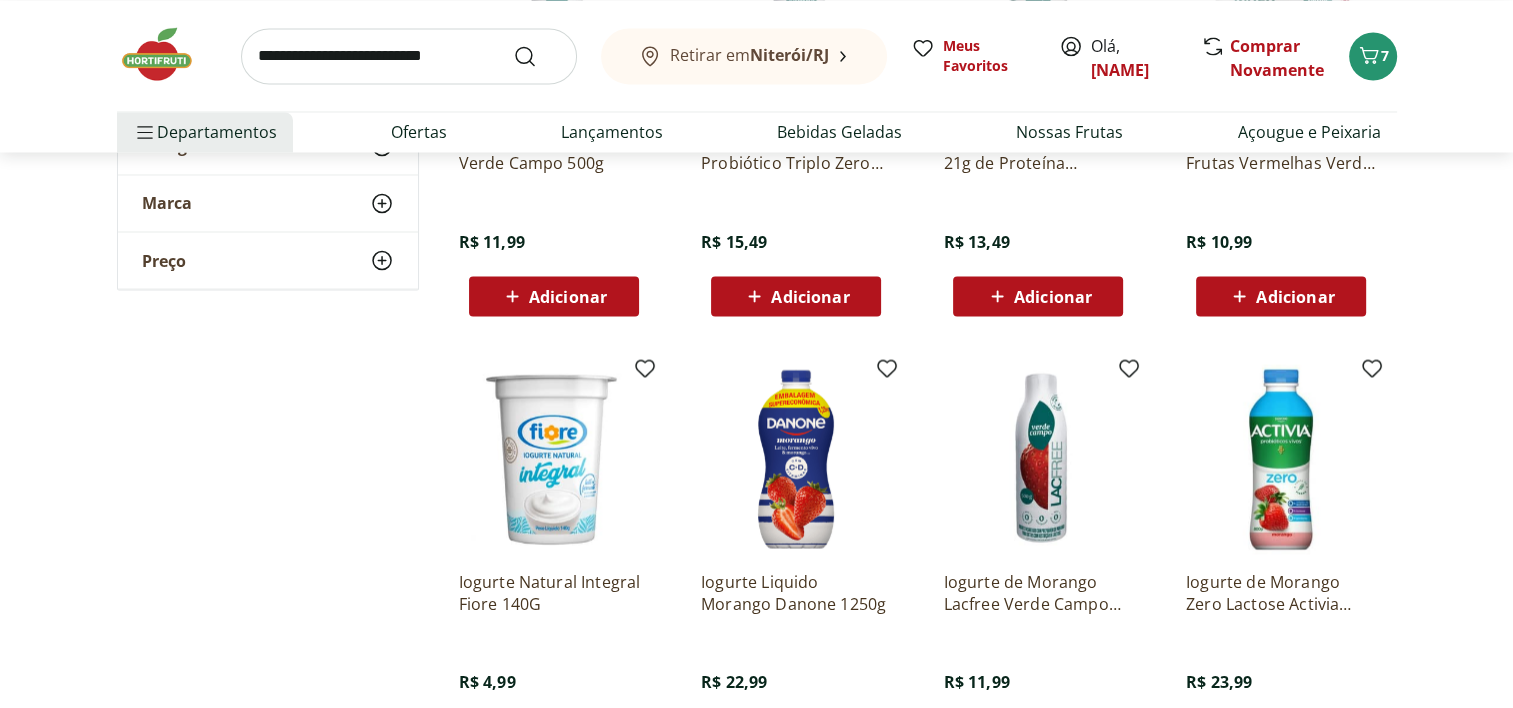 scroll, scrollTop: 3396, scrollLeft: 0, axis: vertical 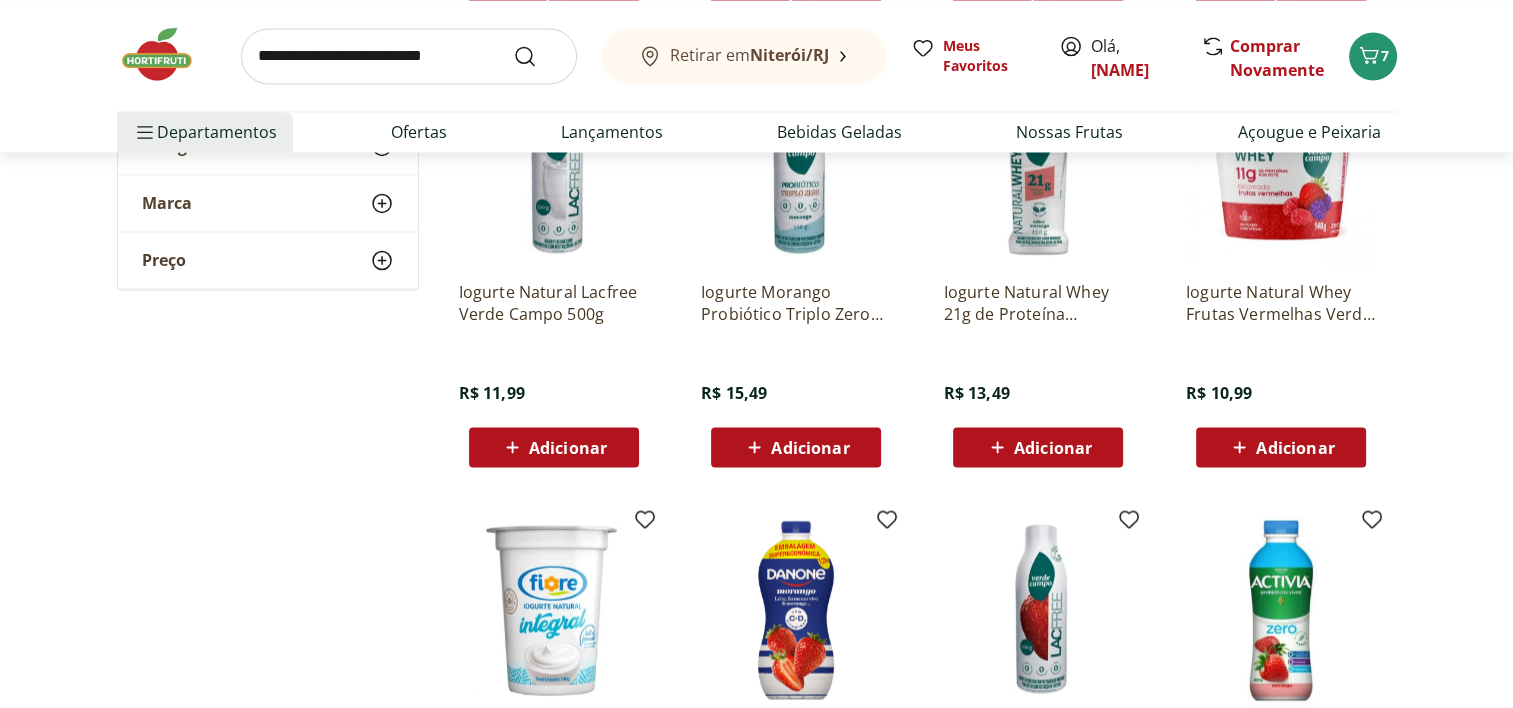 click 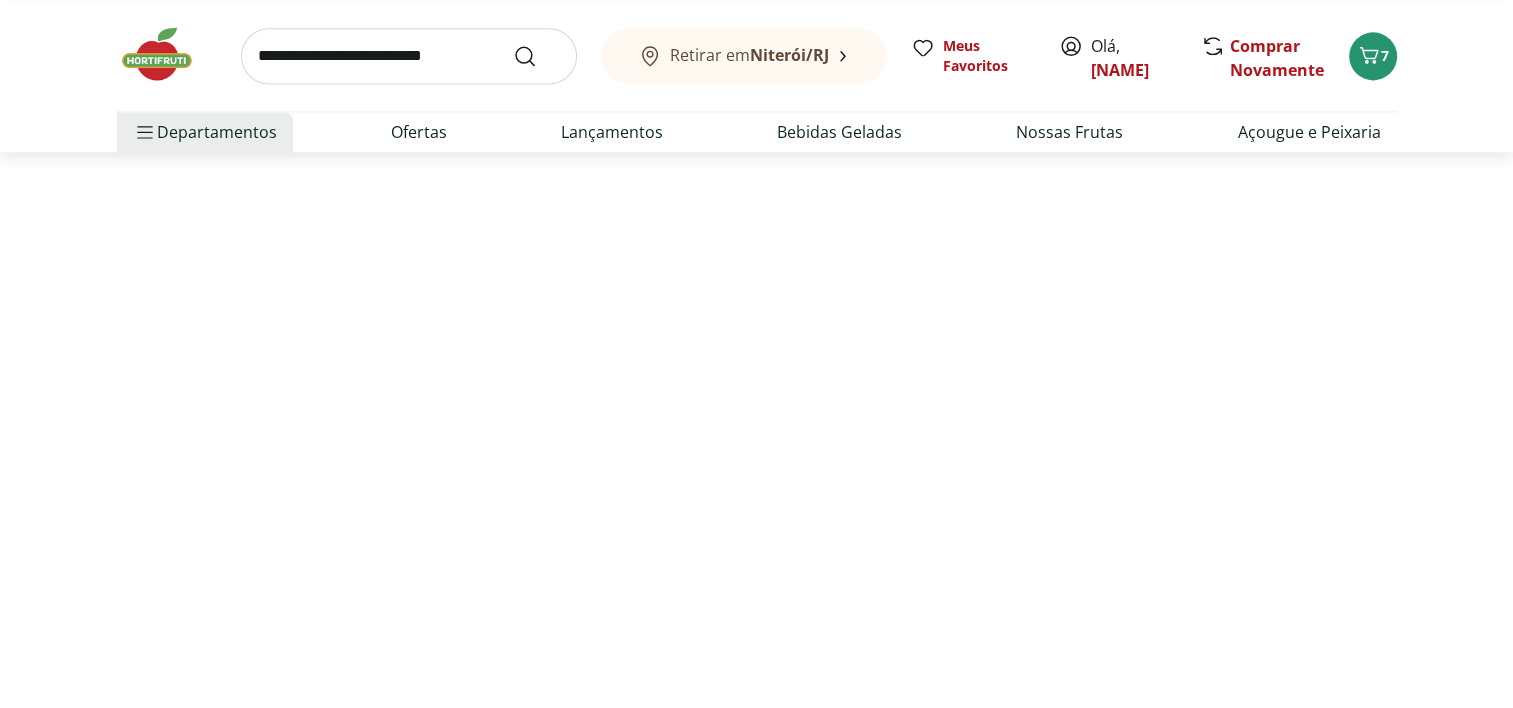 scroll, scrollTop: 0, scrollLeft: 0, axis: both 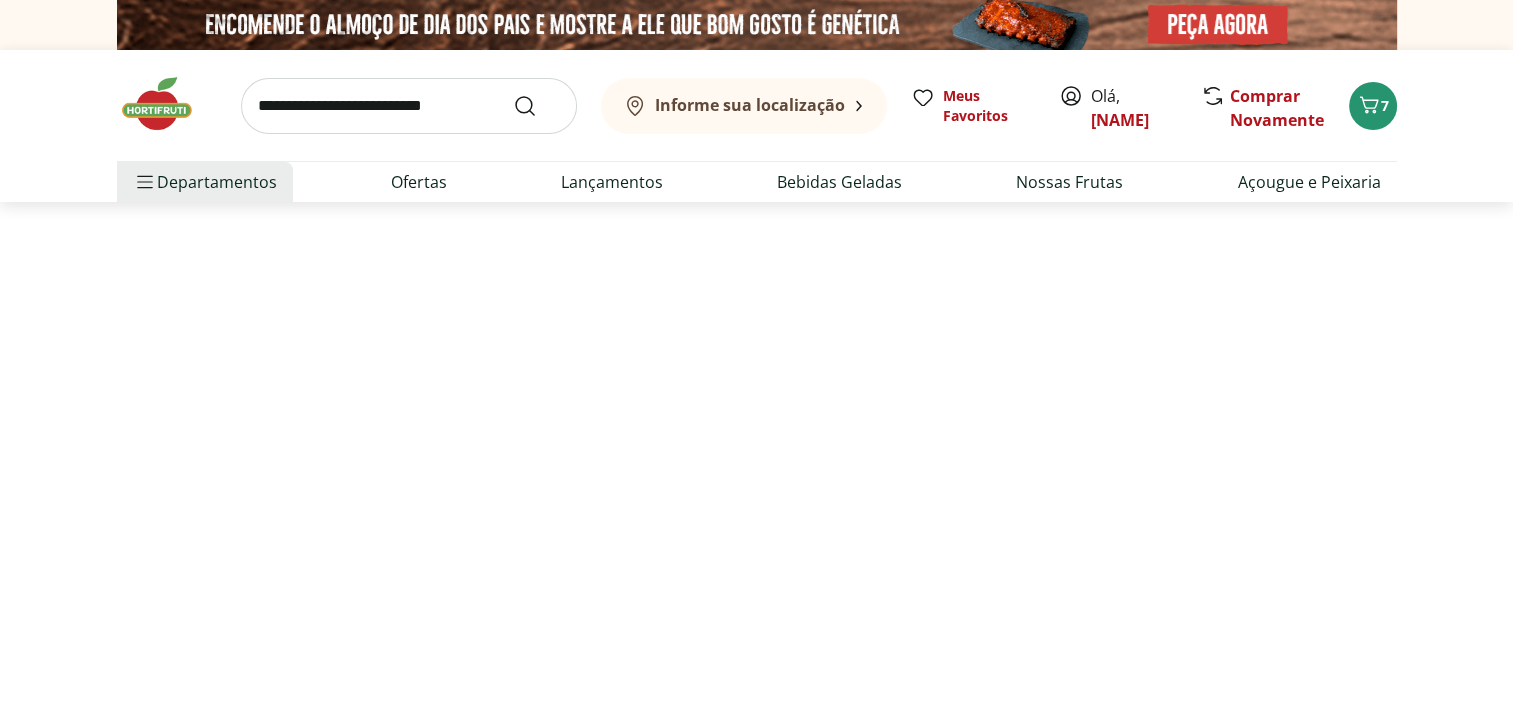 select on "**********" 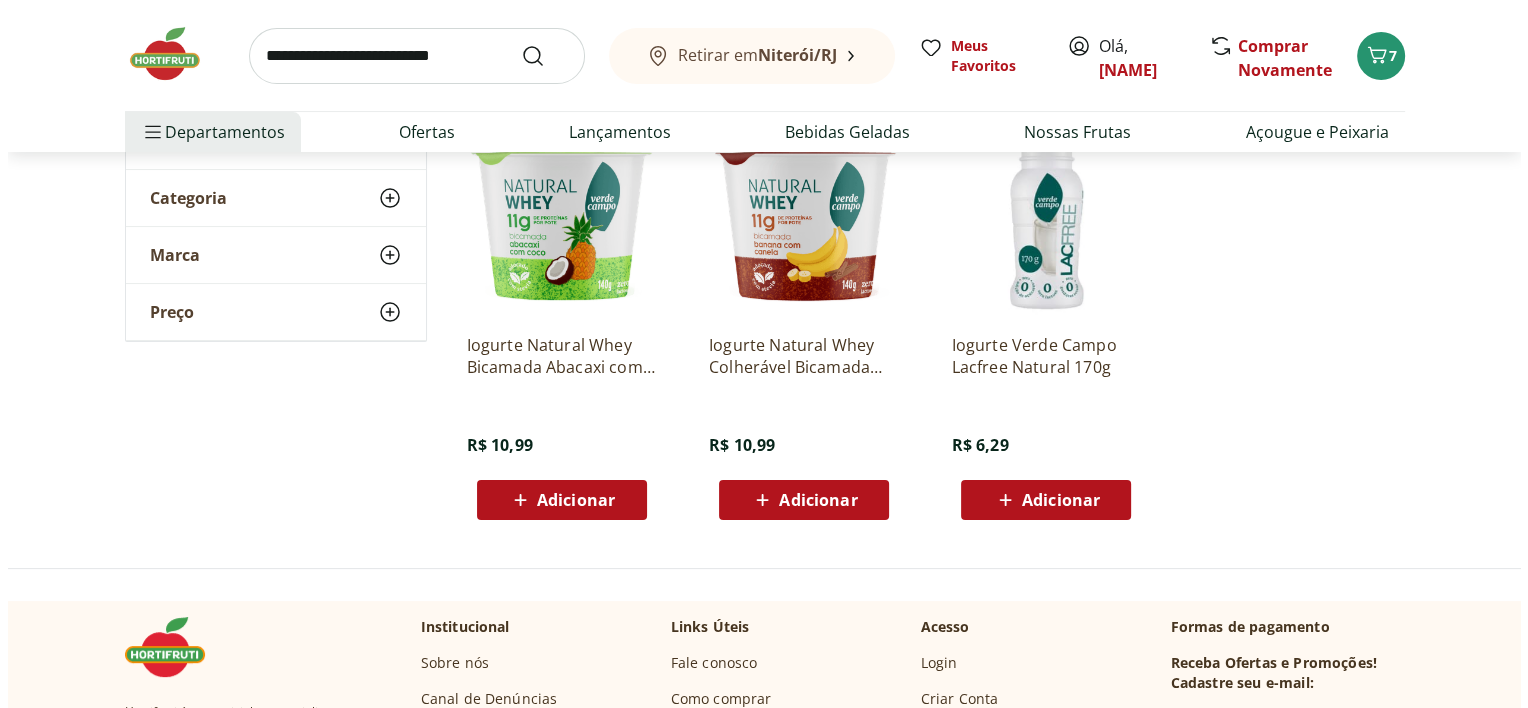 scroll, scrollTop: 132, scrollLeft: 0, axis: vertical 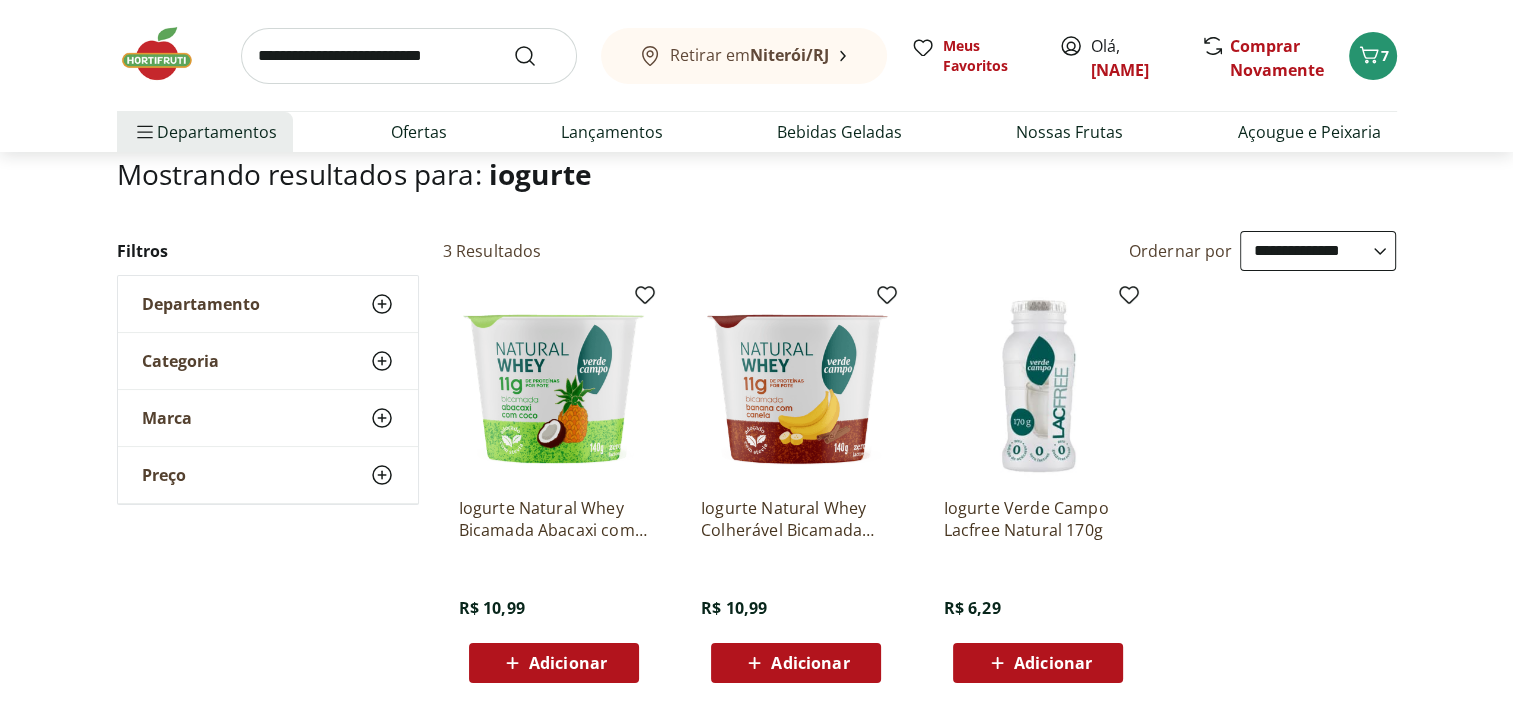 click 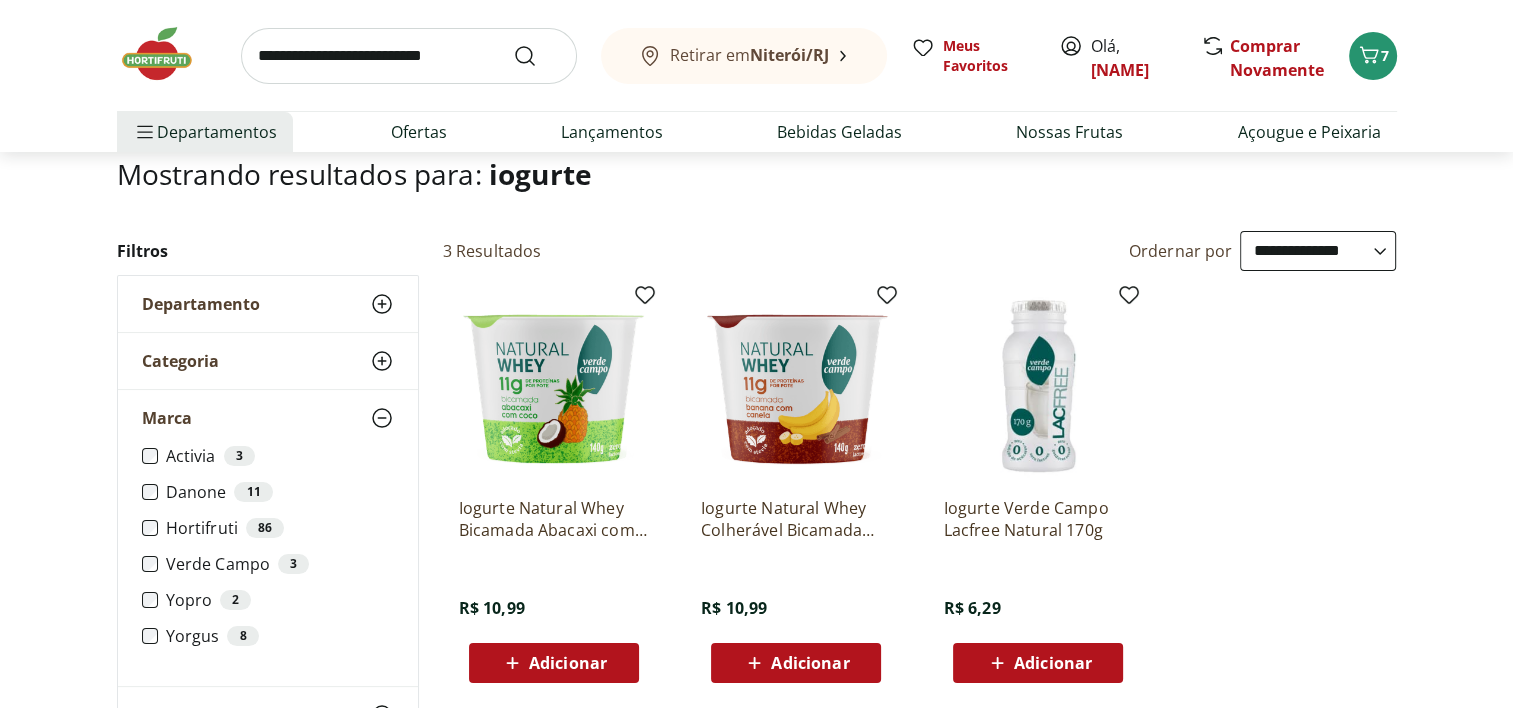 click on "Iogurte Natural Whey Bicamada Abacaxi com Coco 11g de Proteína Verde Campo 140g R$ 10,99 Adicionar Iogurte Natural Whey Colherável Bicamada Banana com Canela 11g de Proteína Verde Campo 140g R$ 10,99 Adicionar Iogurte Verde Campo Lacfree Natural 170g R$ 6,29 Adicionar" at bounding box center (920, 487) 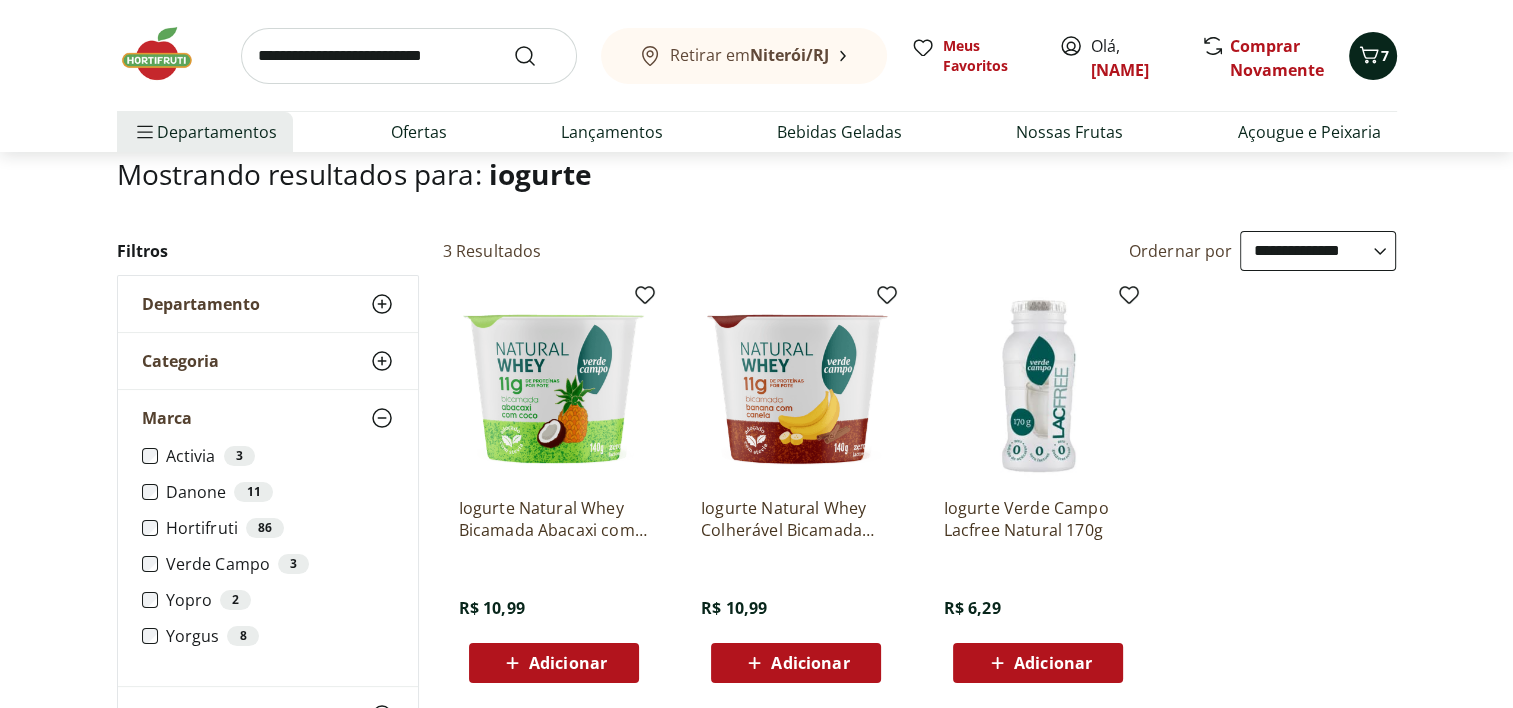 click 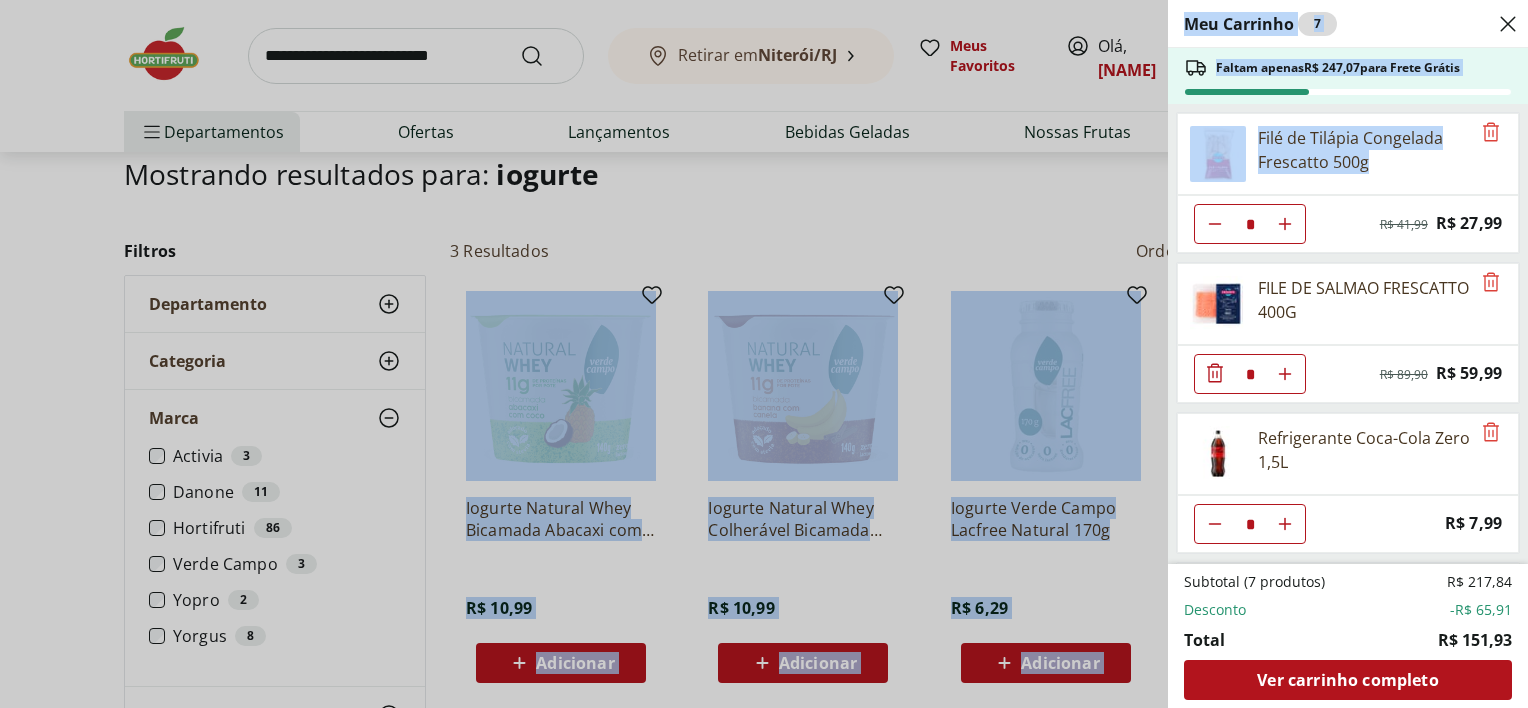 drag, startPoint x: 1524, startPoint y: 156, endPoint x: 1531, endPoint y: 272, distance: 116.21101 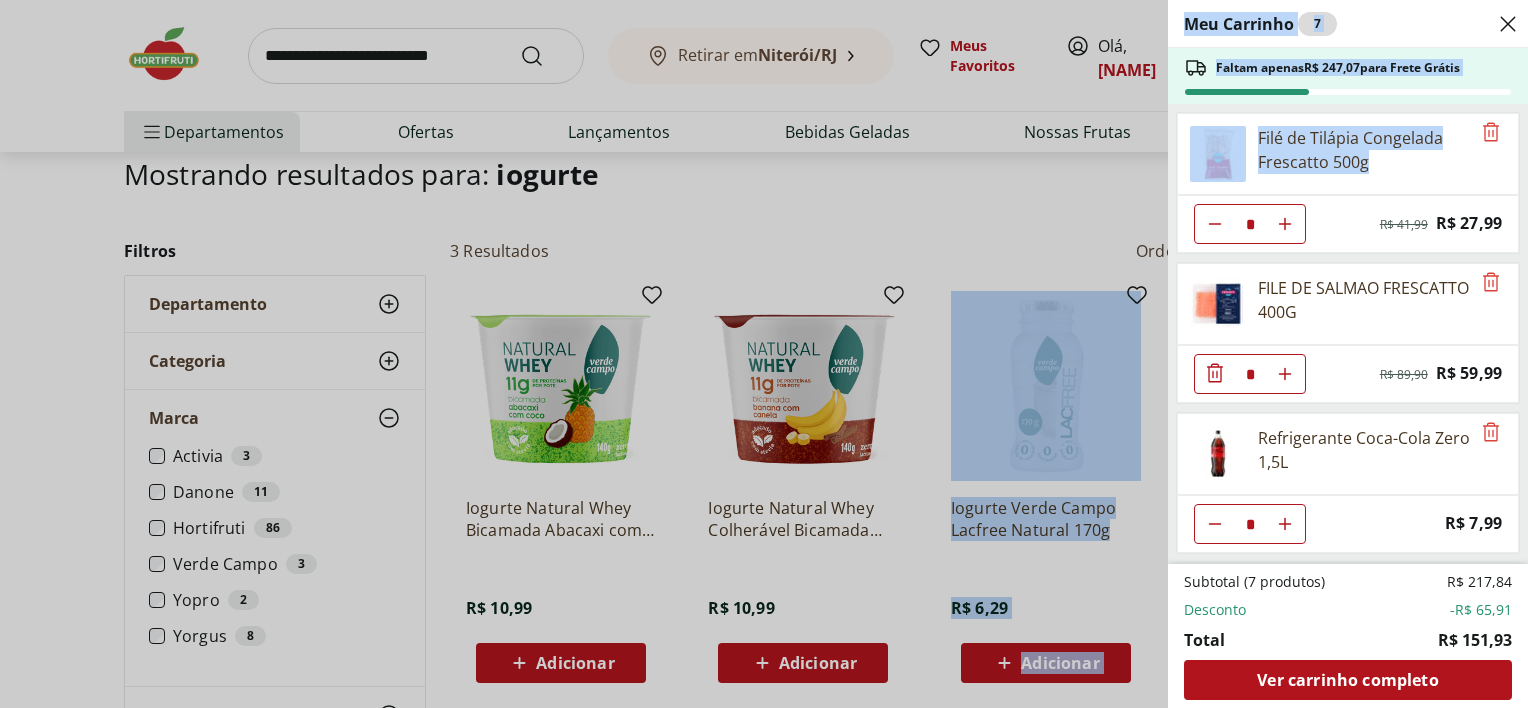 click on "Meu Carrinho 7 Faltam apenas R$ 247,07 para Frete Grátis Filé de Tilápia Congelada Frescatto 500g * Original price: R$ 41,99 Price: R$ 27,99 FILE DE SALMAO FRESCATTO 400G * Original price: R$ 89,90 Price: R$ 59,99 Refrigerante Coca-Cola Zero 1,5L * Price: R$ 7,99 Iogurte Natural Whey 14g de Proteína Morango Verde Campo 250g * Original price: R$ 13,99 Price: R$ 9,99 Subtotal (7 produtos) R$ 217,84 Desconto -R$ 65,91 Total R$ 151,93 Ver carrinho completo" at bounding box center (764, 354) 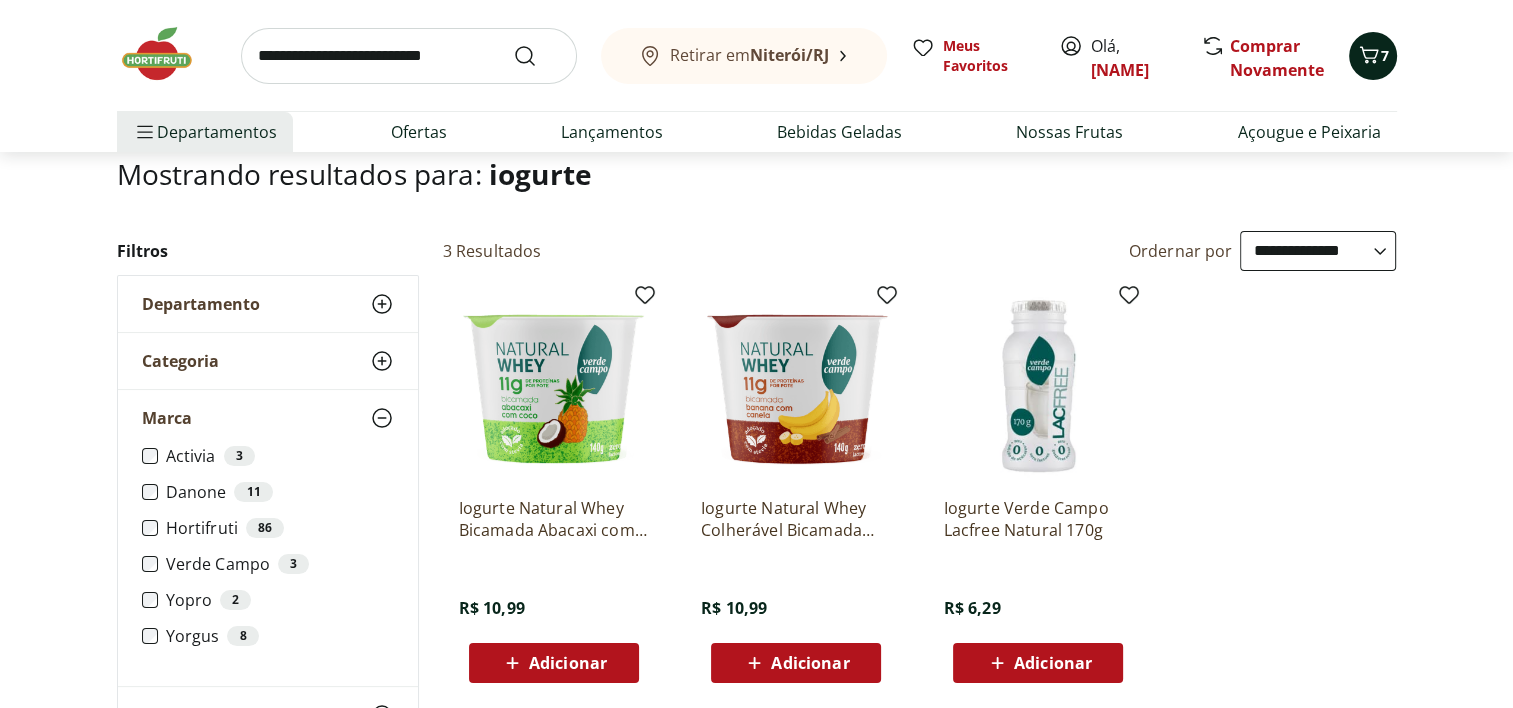 click 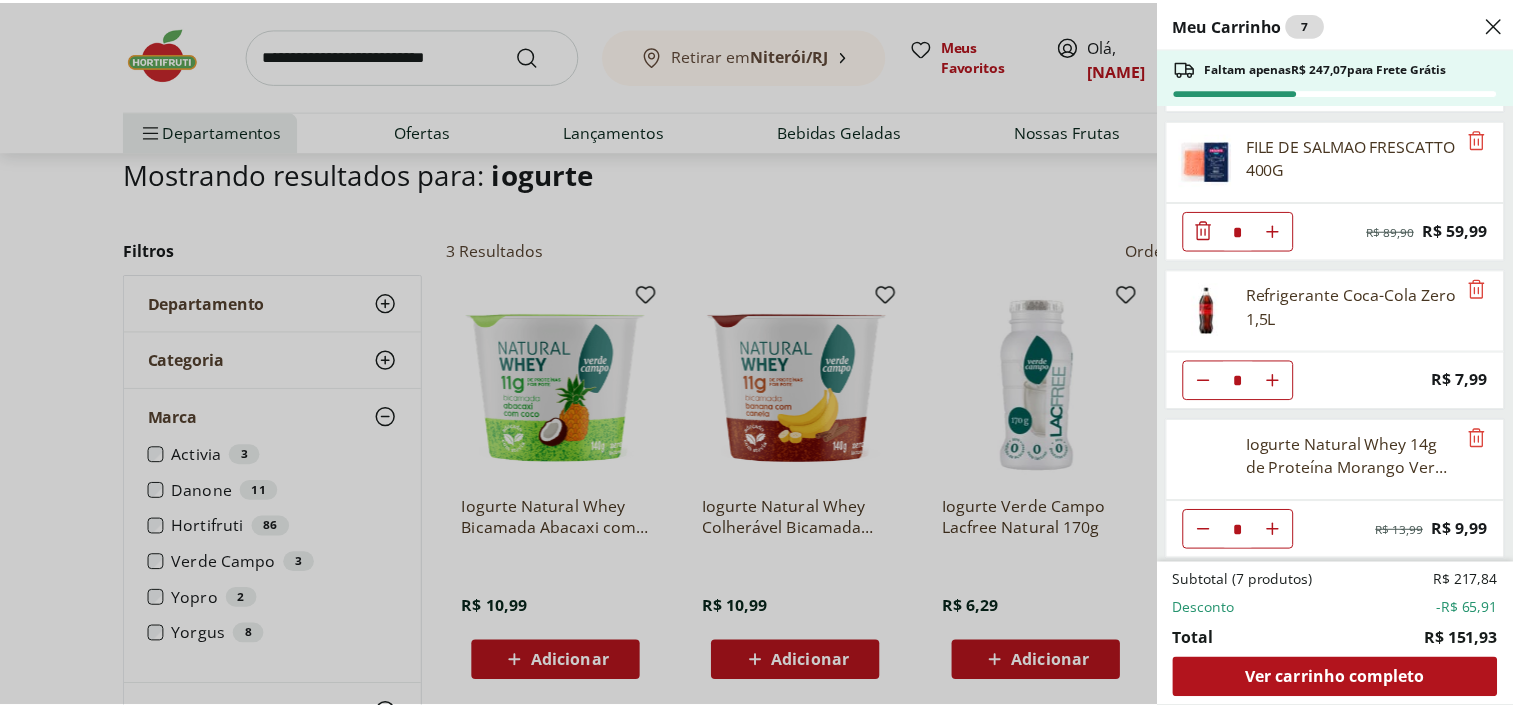 scroll, scrollTop: 0, scrollLeft: 0, axis: both 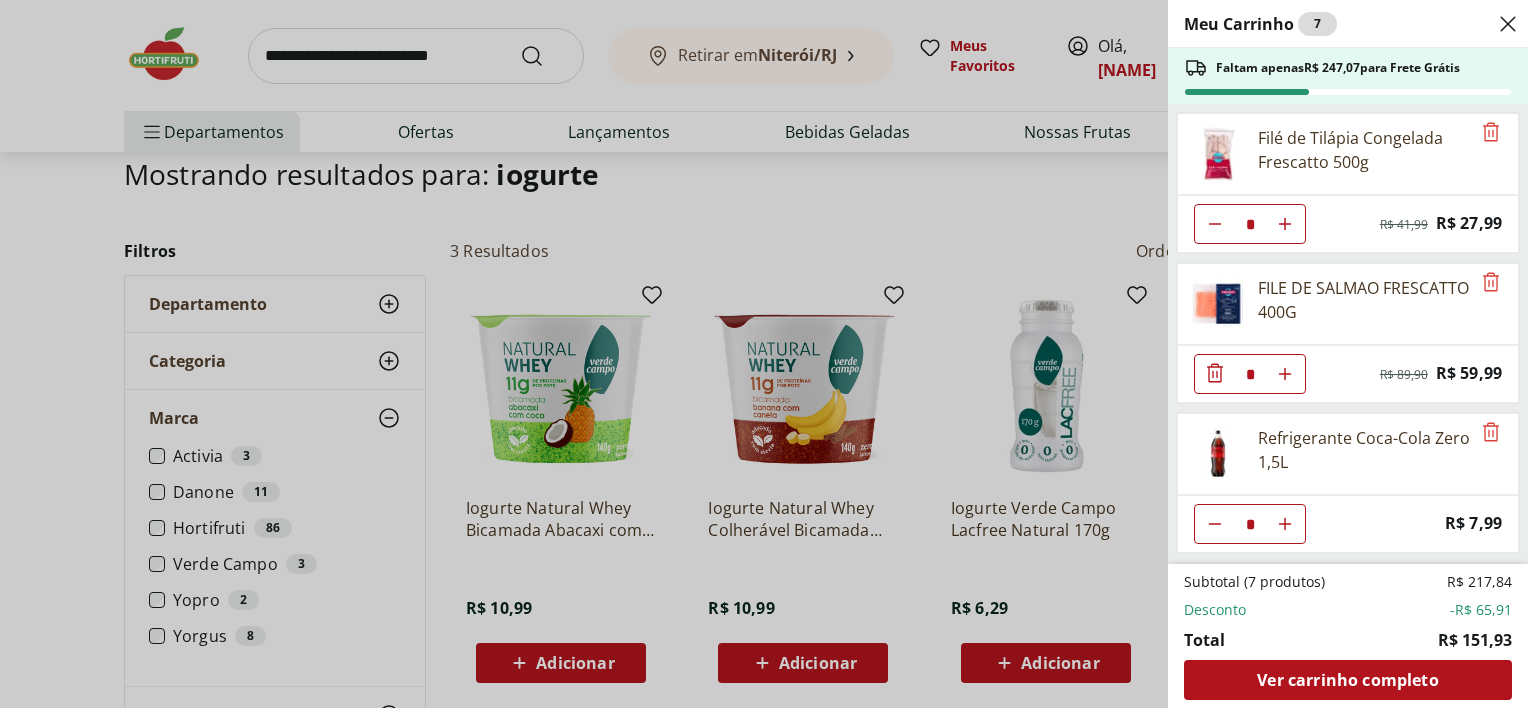 click on "Meu Carrinho 7 Faltam apenas R$ 247,07 para Frete Grátis Filé de Tilápia Congelada Frescatto 500g * Original price: R$ 41,99 Price: R$ 27,99 FILE DE SALMAO FRESCATTO 400G * Original price: R$ 89,90 Price: R$ 59,99 Refrigerante Coca-Cola Zero 1,5L * Price: R$ 7,99 Iogurte Natural Whey 14g de Proteína Morango Verde Campo 250g * Original price: R$ 13,99 Price: R$ 9,99 Subtotal (7 produtos) R$ 217,84 Desconto -R$ 65,91 Total R$ 151,93 Ver carrinho completo" at bounding box center (764, 354) 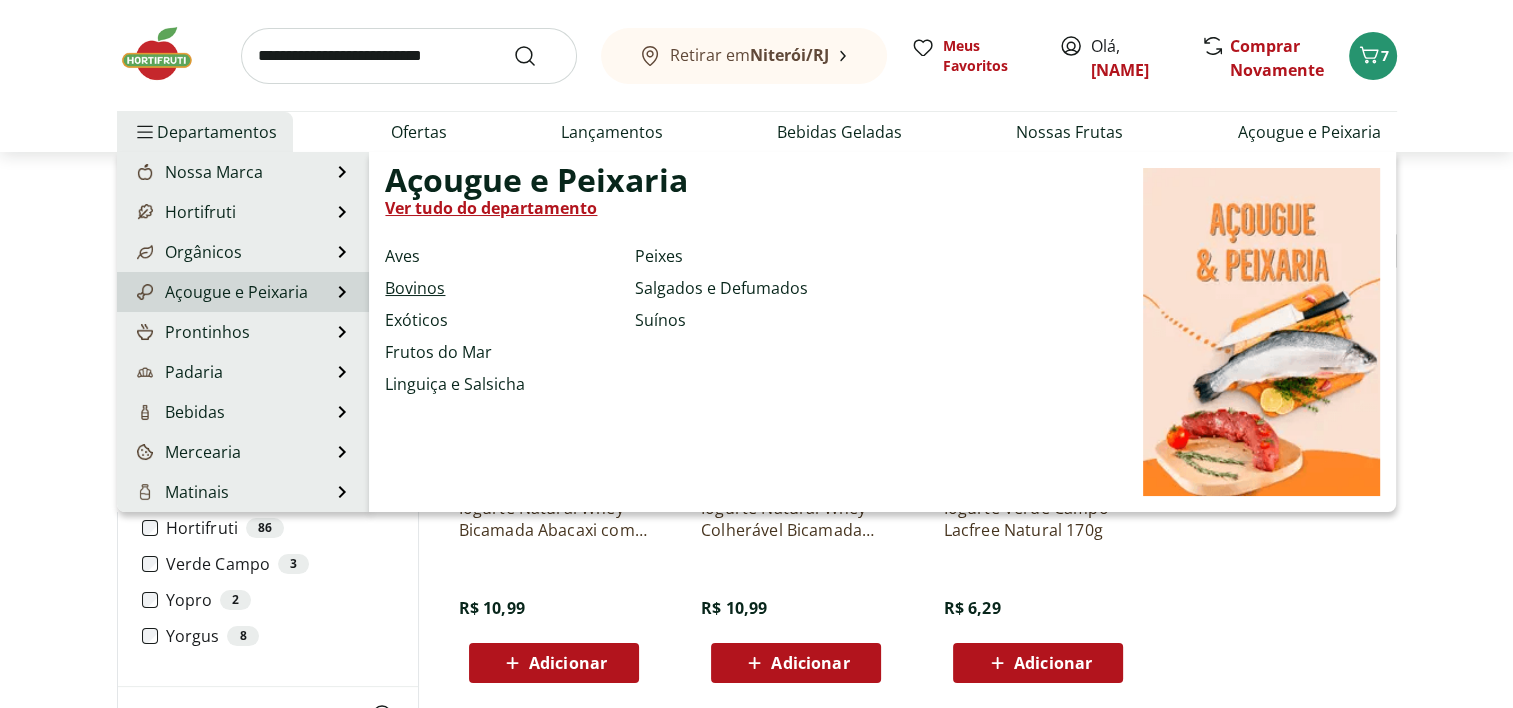 click on "Bovinos" at bounding box center [415, 288] 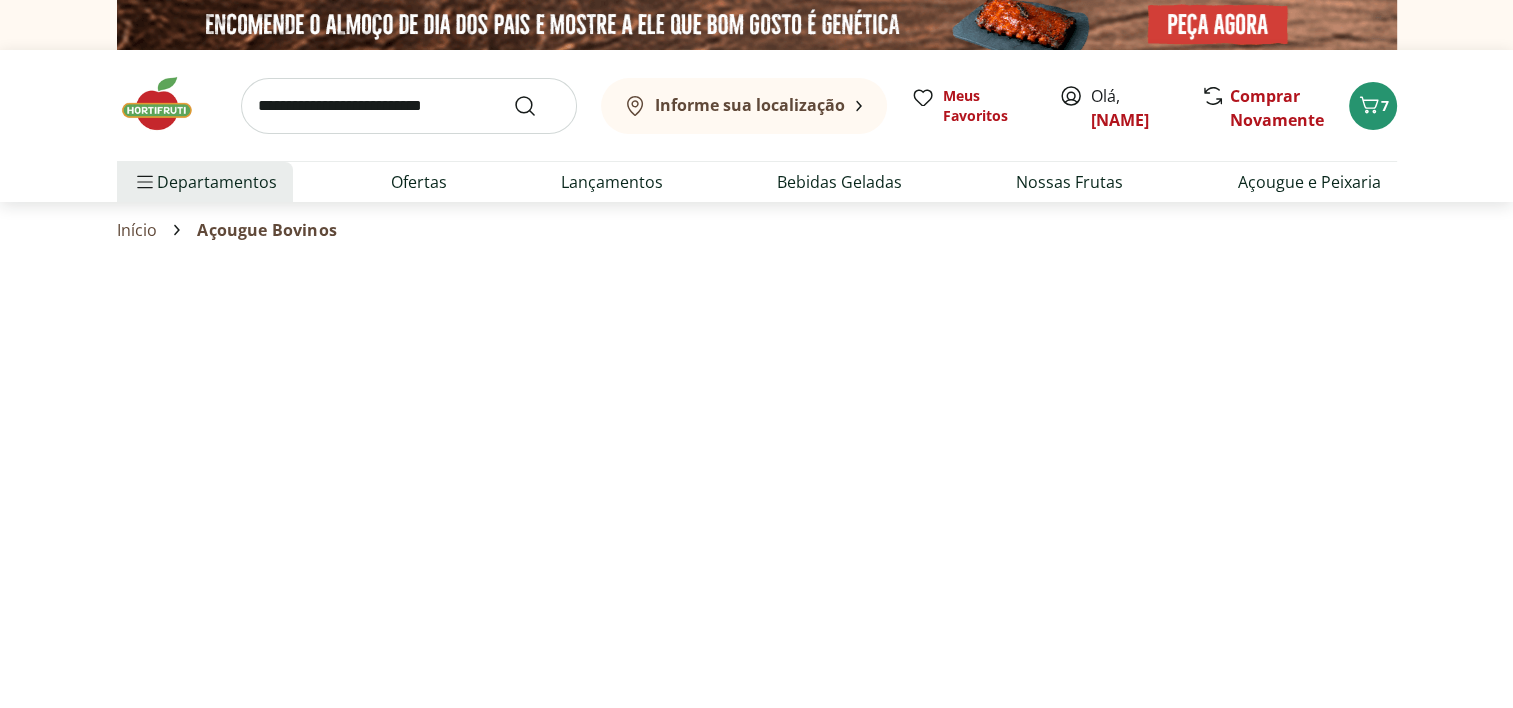 select on "**********" 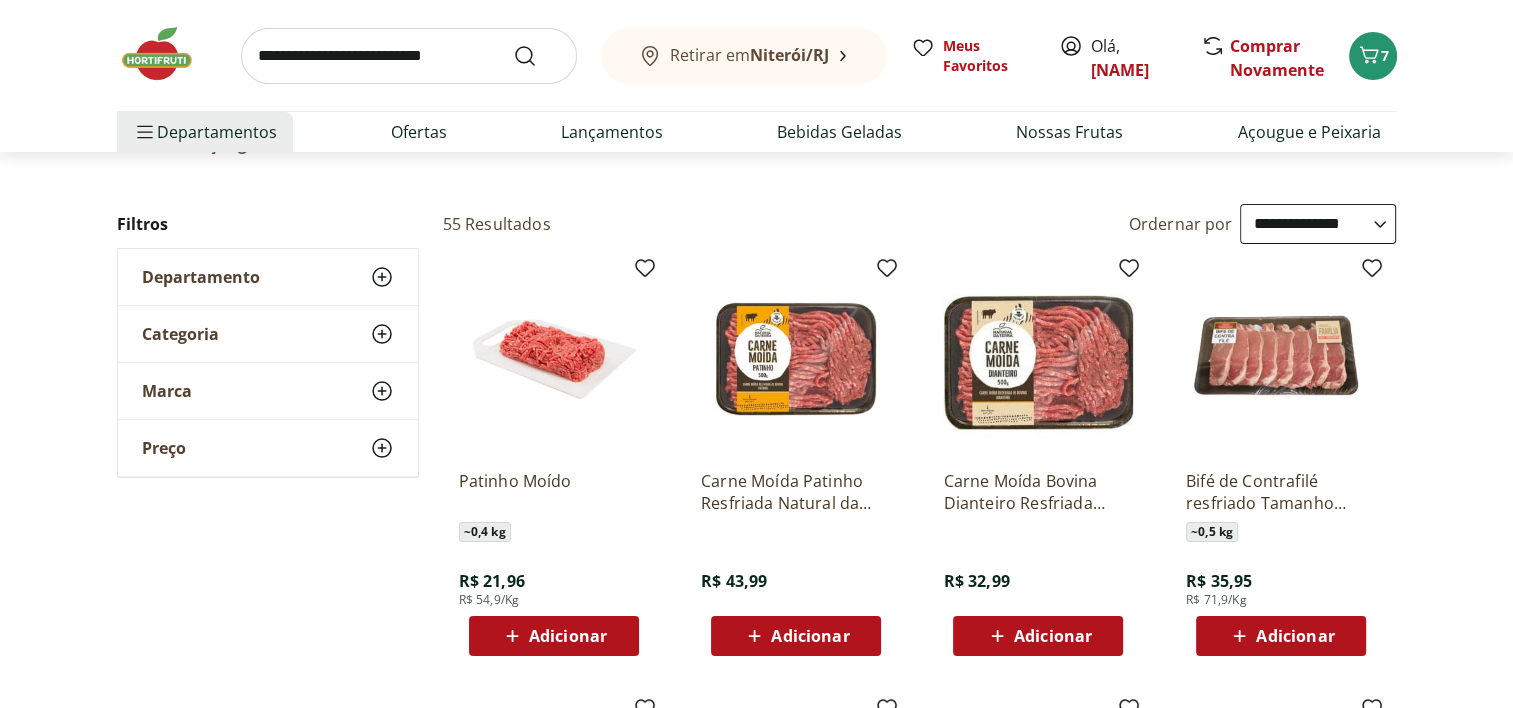 scroll, scrollTop: 93, scrollLeft: 0, axis: vertical 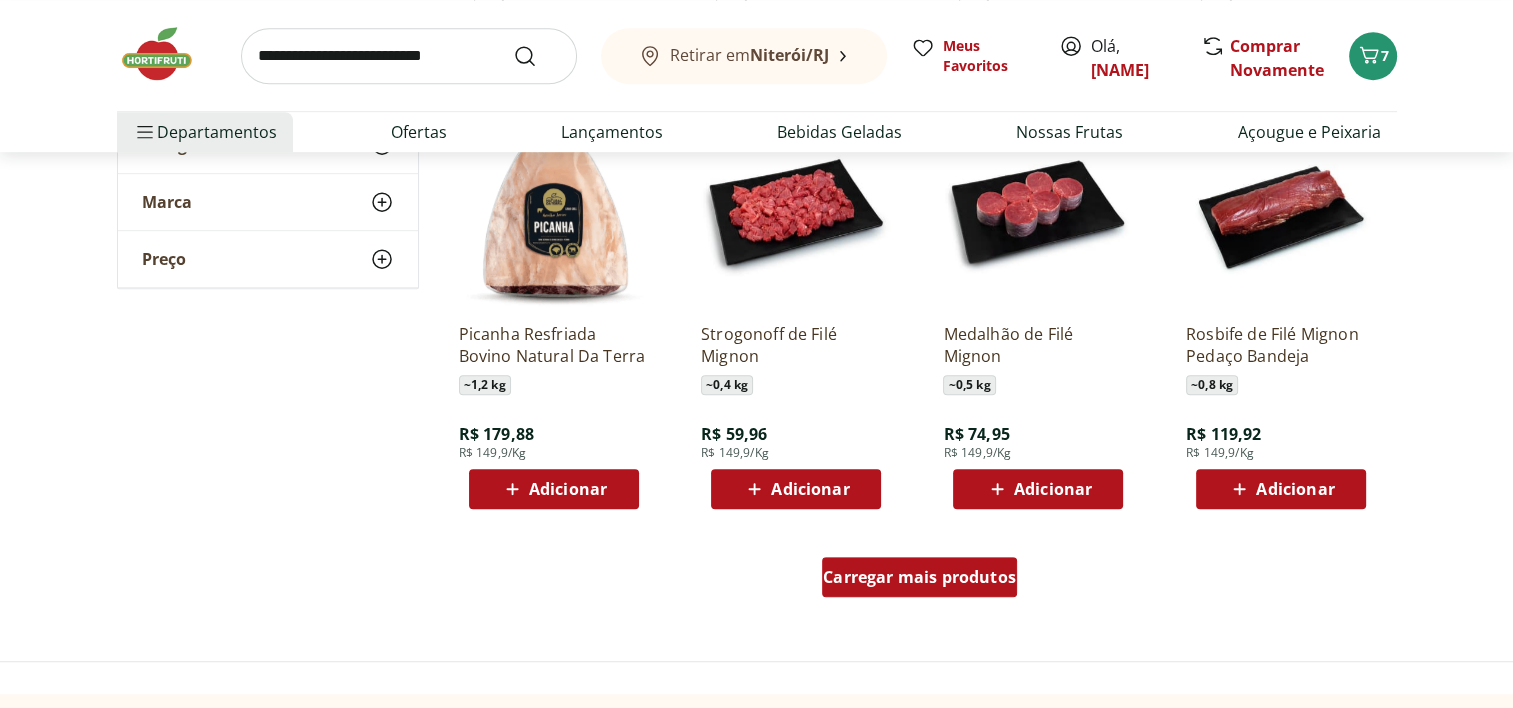 click on "Carregar mais produtos" at bounding box center (919, 577) 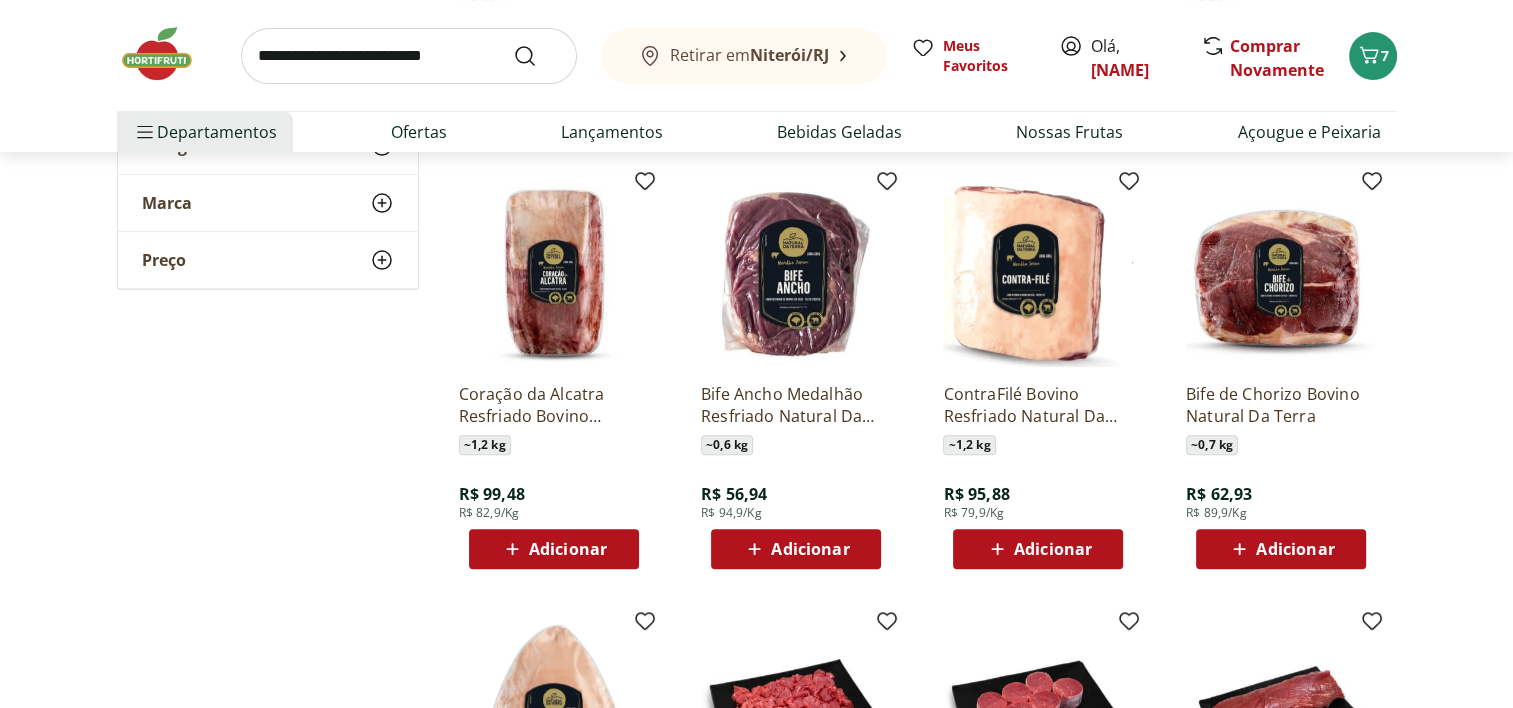 scroll, scrollTop: 0, scrollLeft: 0, axis: both 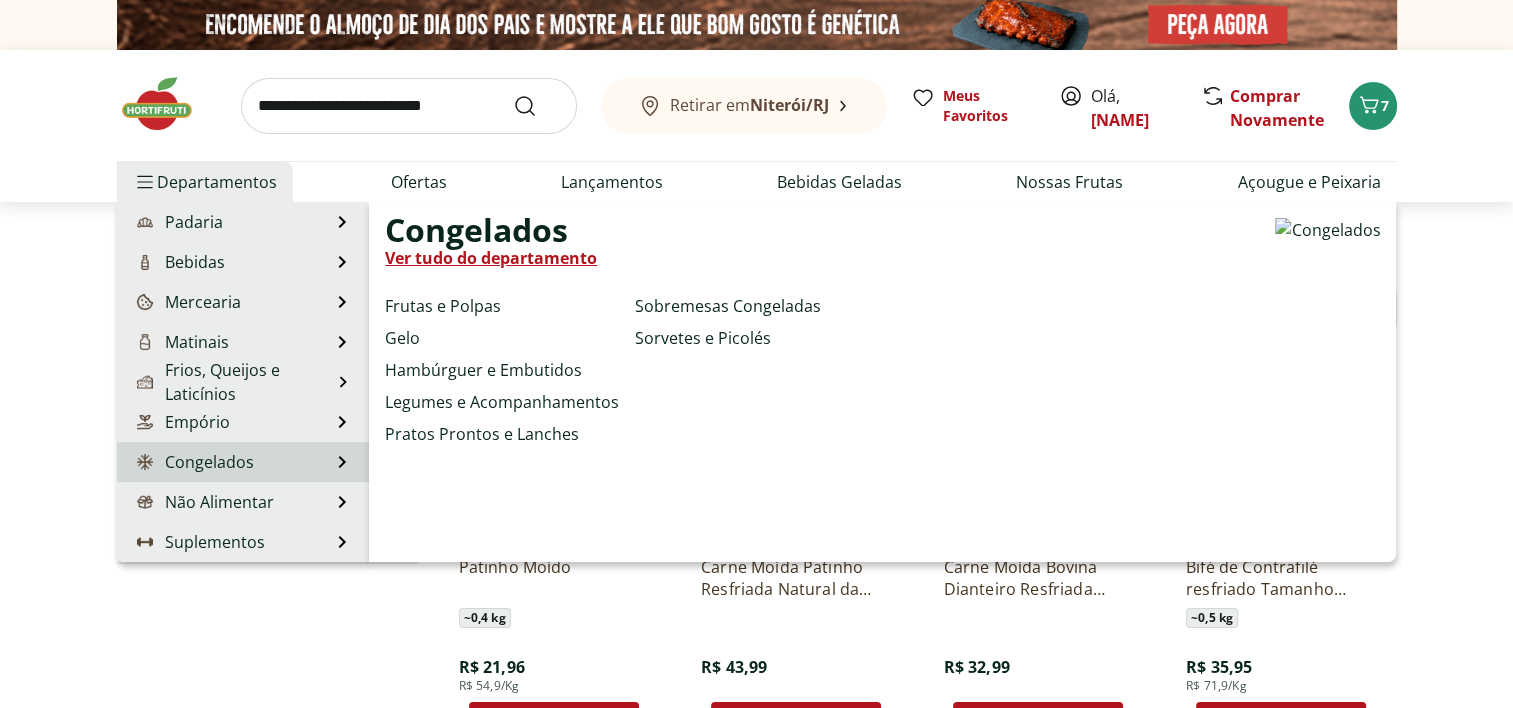 click on "Frutas e Polpas Gelo Hambúrguer e Embutidos Legumes e Acompanhamentos Pratos Prontos e Lanches Sobremesas Congeladas Sorvetes e Picolés" at bounding box center [599, 385] 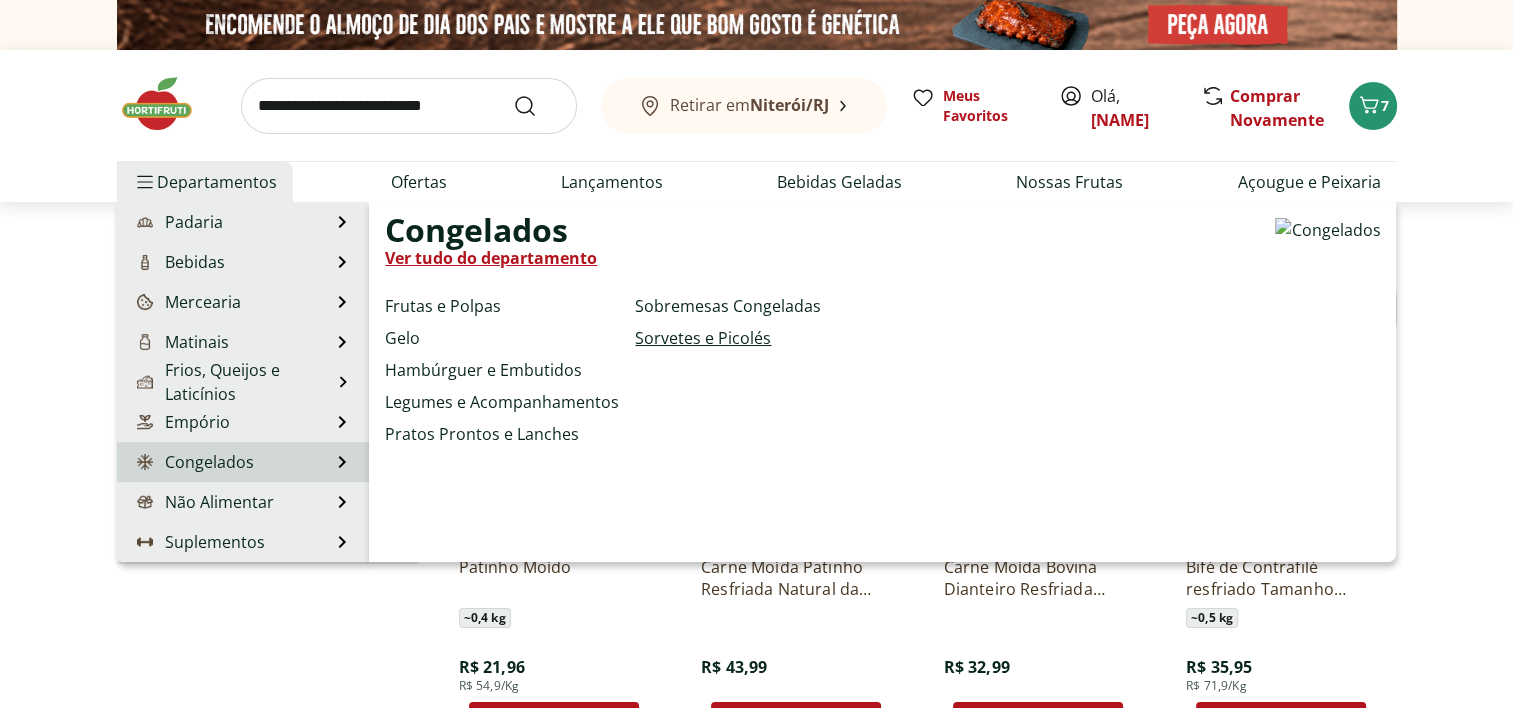 click on "Sorvetes e Picolés" at bounding box center (703, 338) 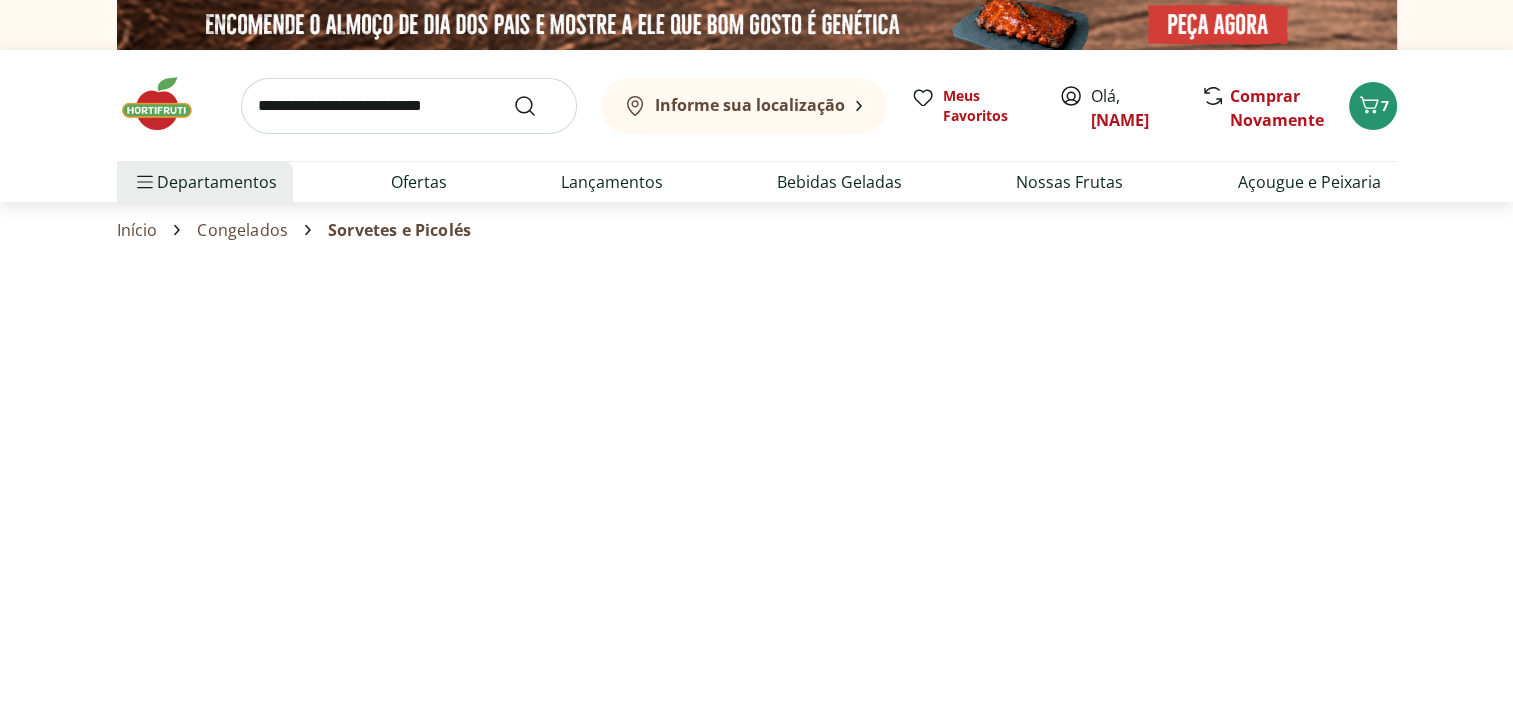 select on "**********" 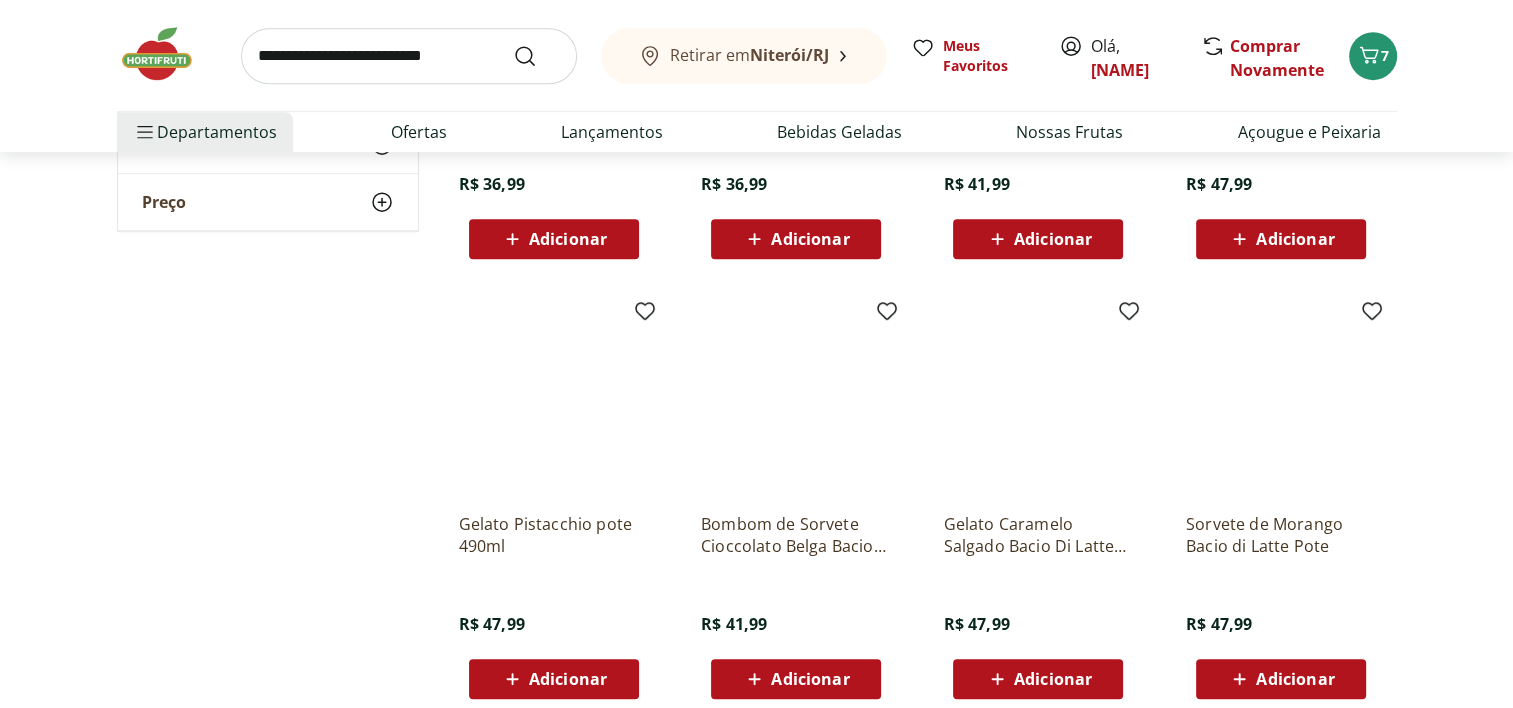 scroll, scrollTop: 931, scrollLeft: 0, axis: vertical 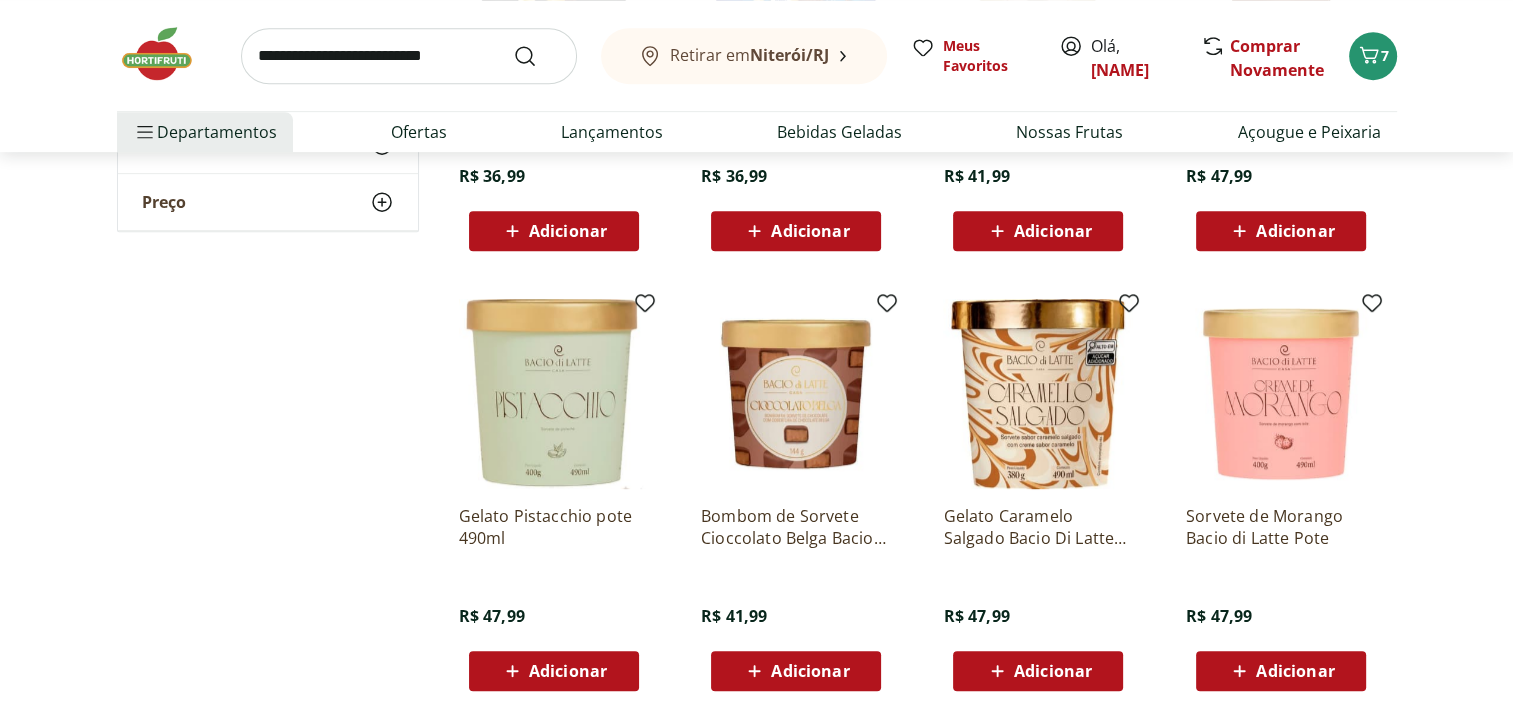 click 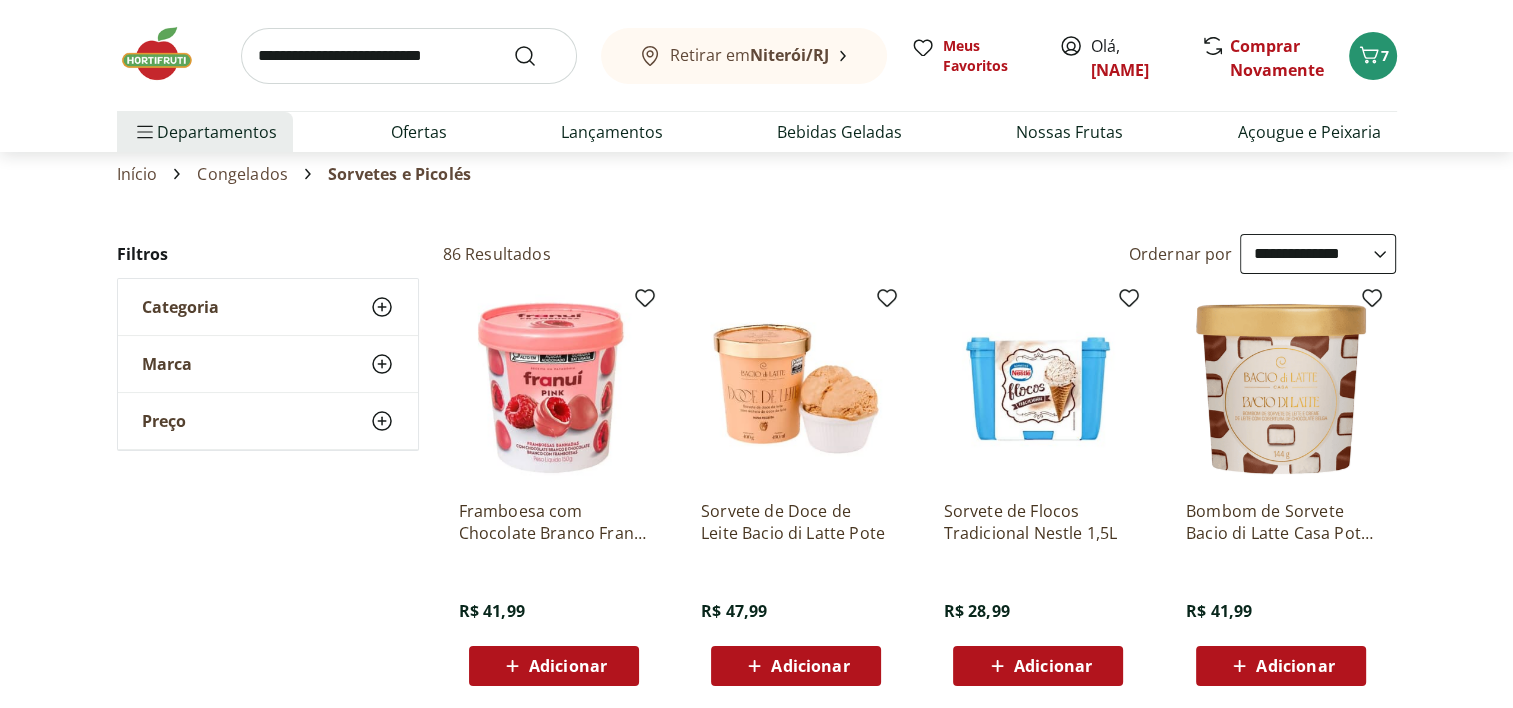 scroll, scrollTop: 0, scrollLeft: 0, axis: both 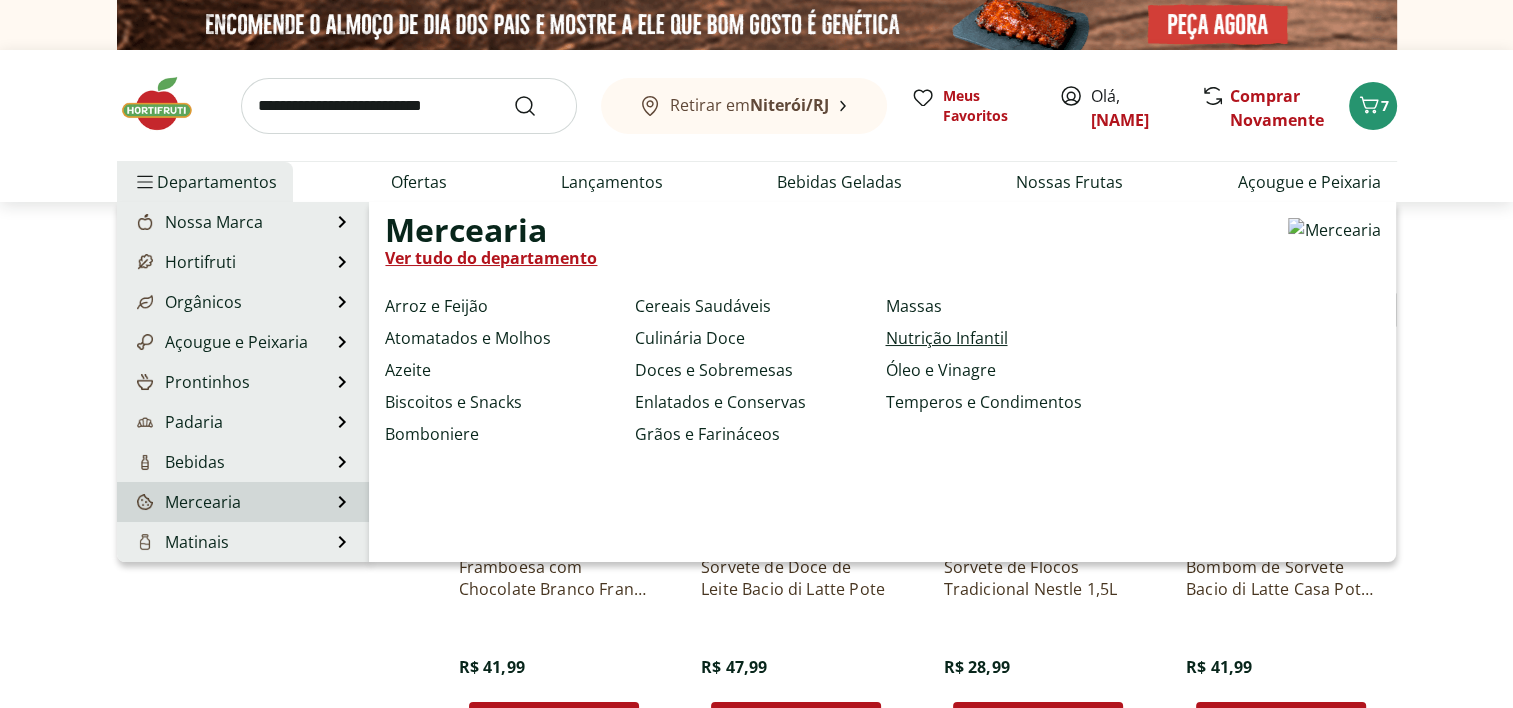click on "Nutrição Infantil" at bounding box center [946, 338] 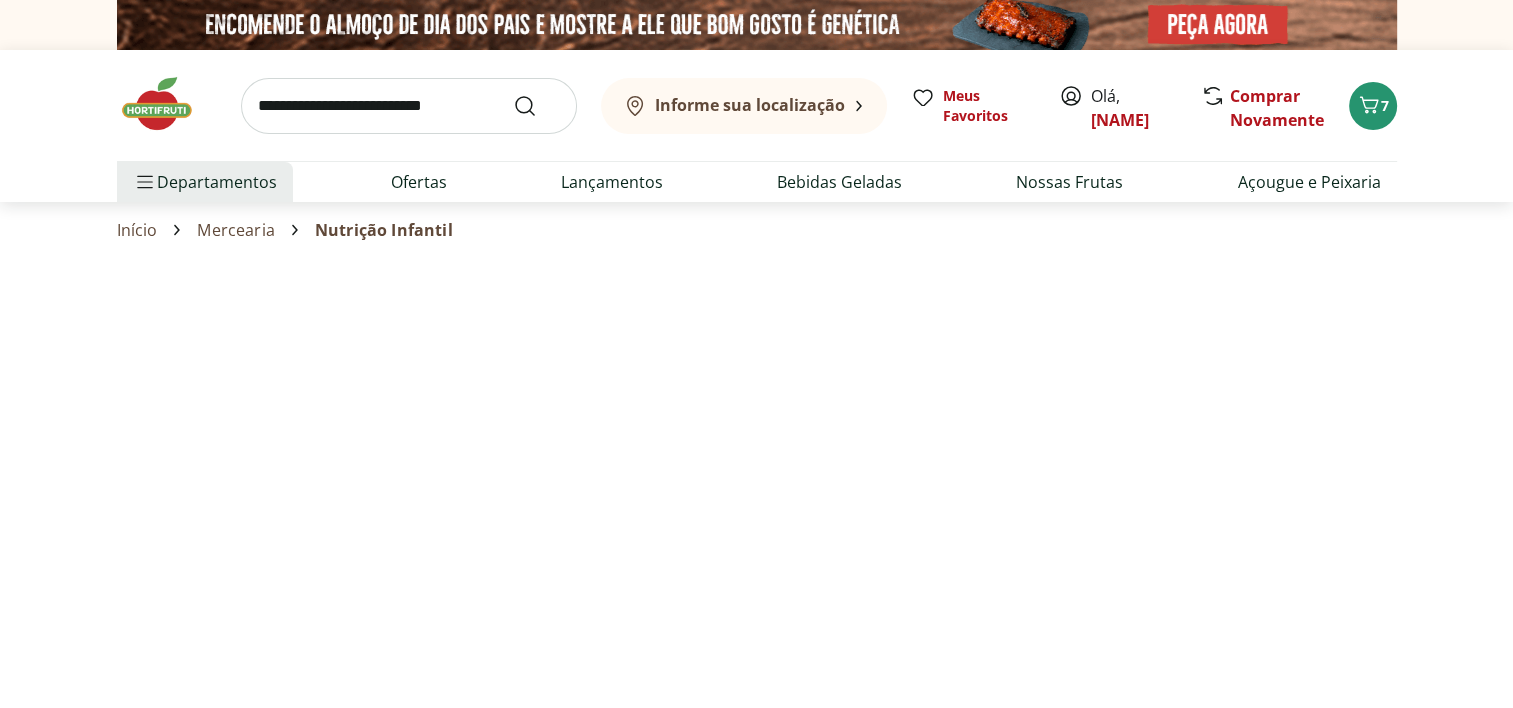 select on "**********" 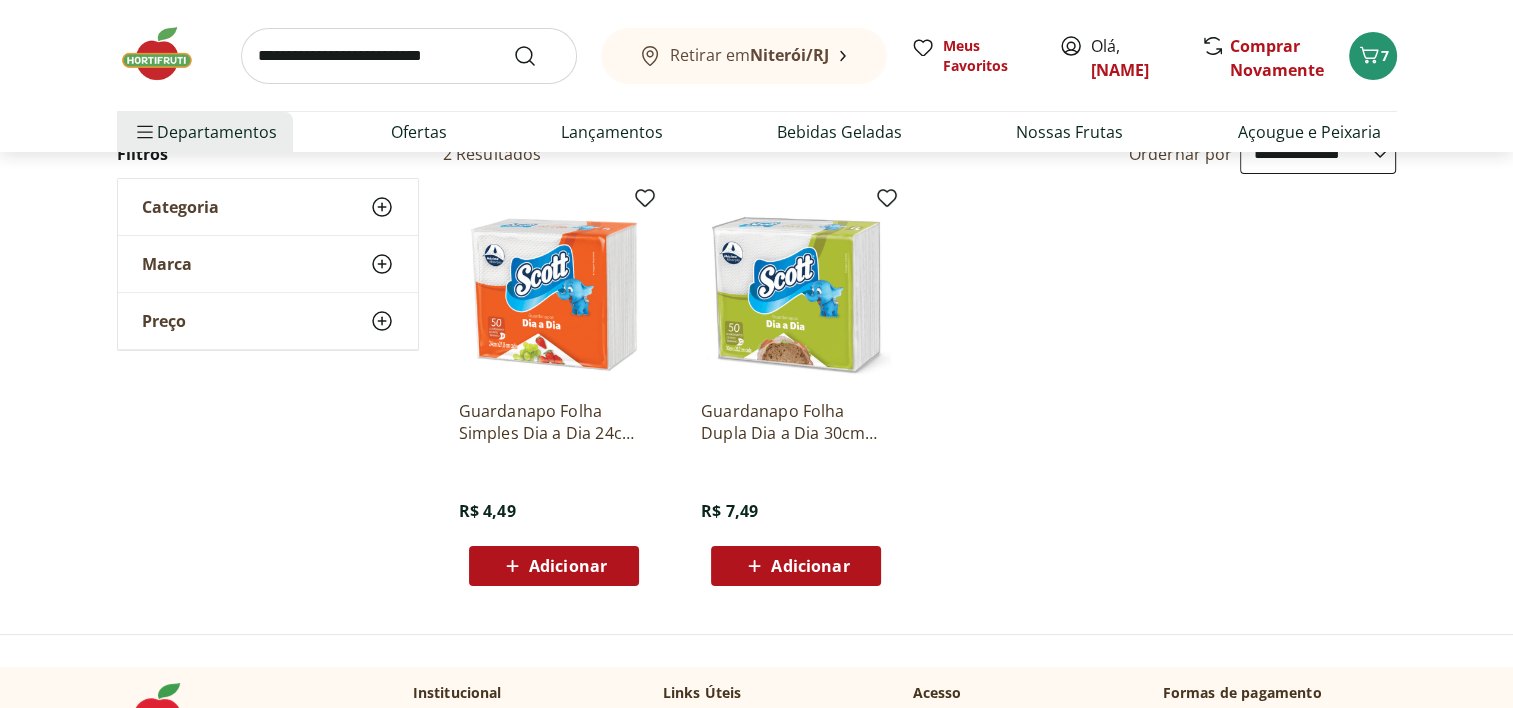 scroll, scrollTop: 0, scrollLeft: 0, axis: both 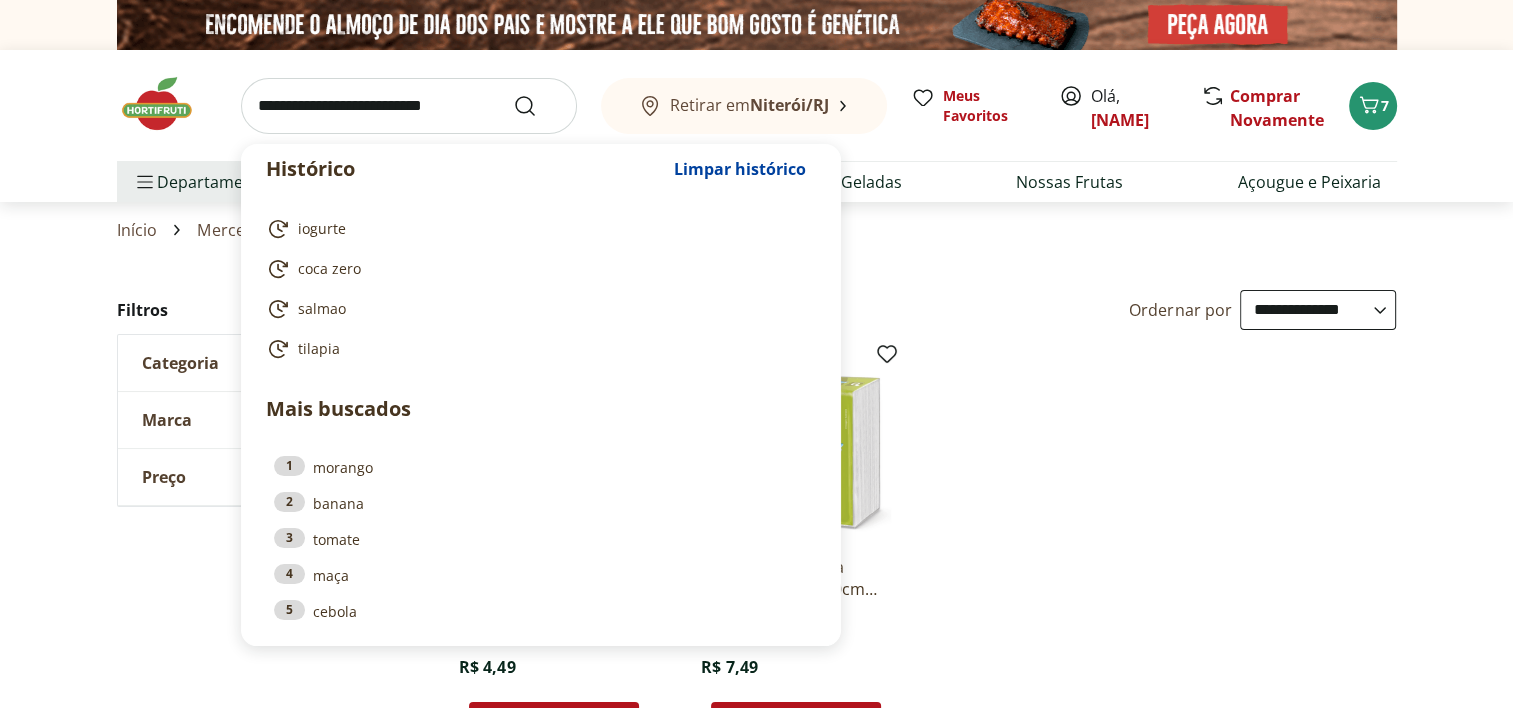 click at bounding box center (409, 106) 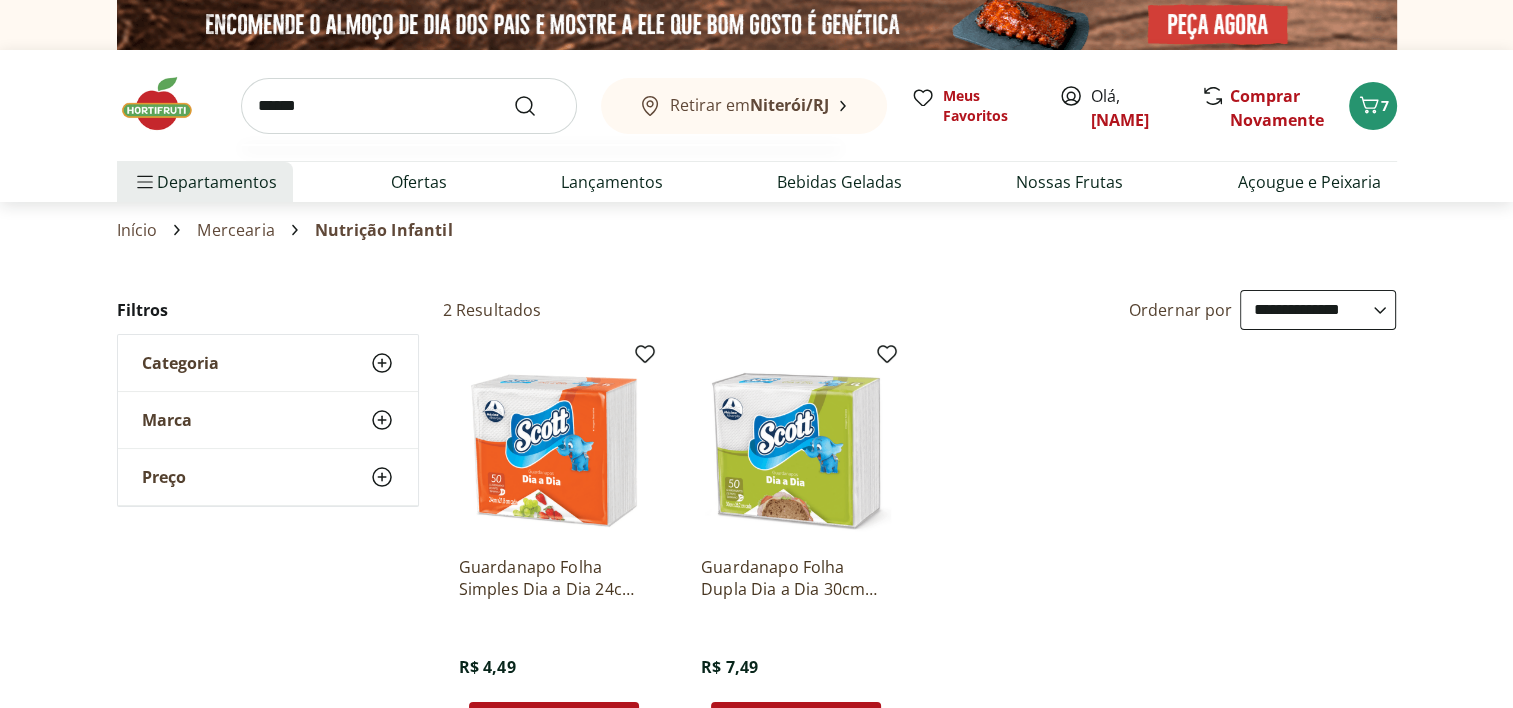 type on "******" 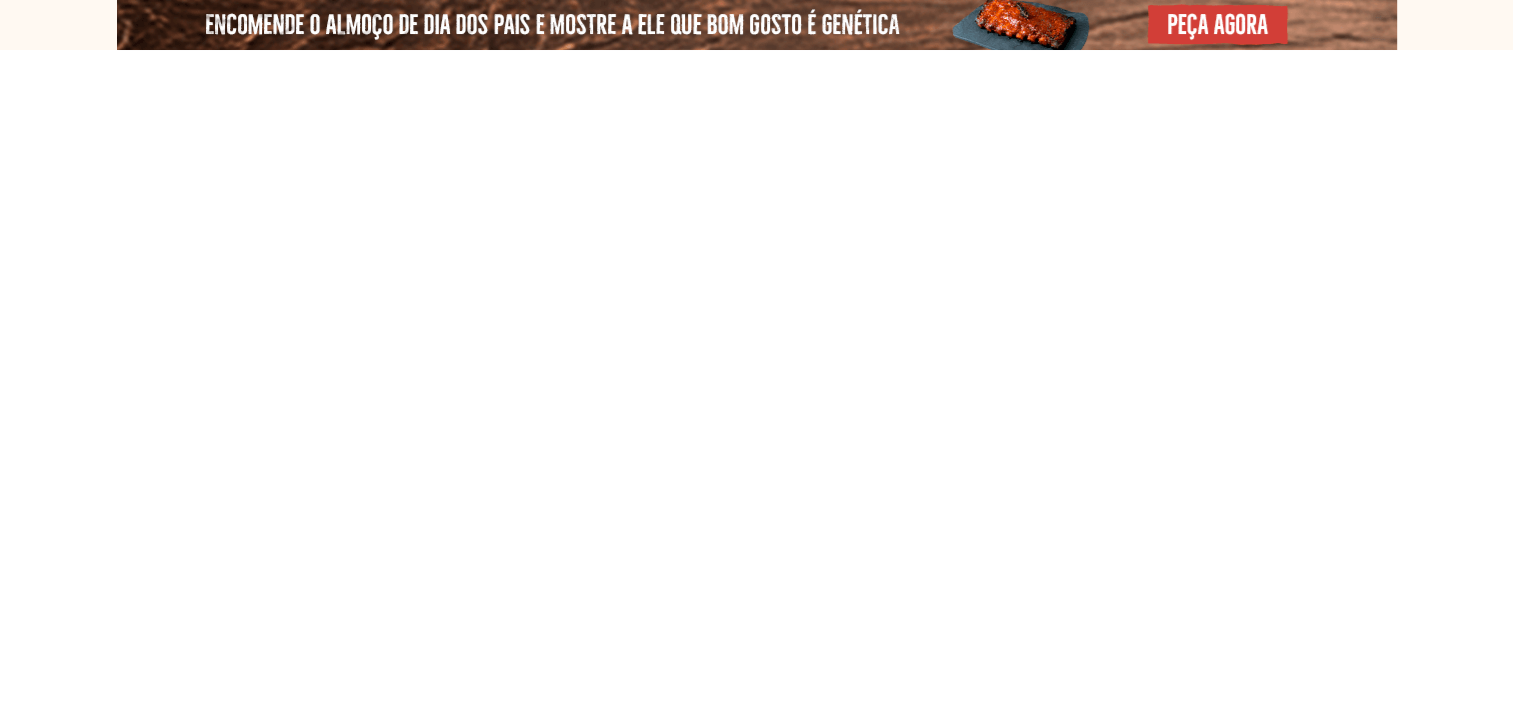 select on "**********" 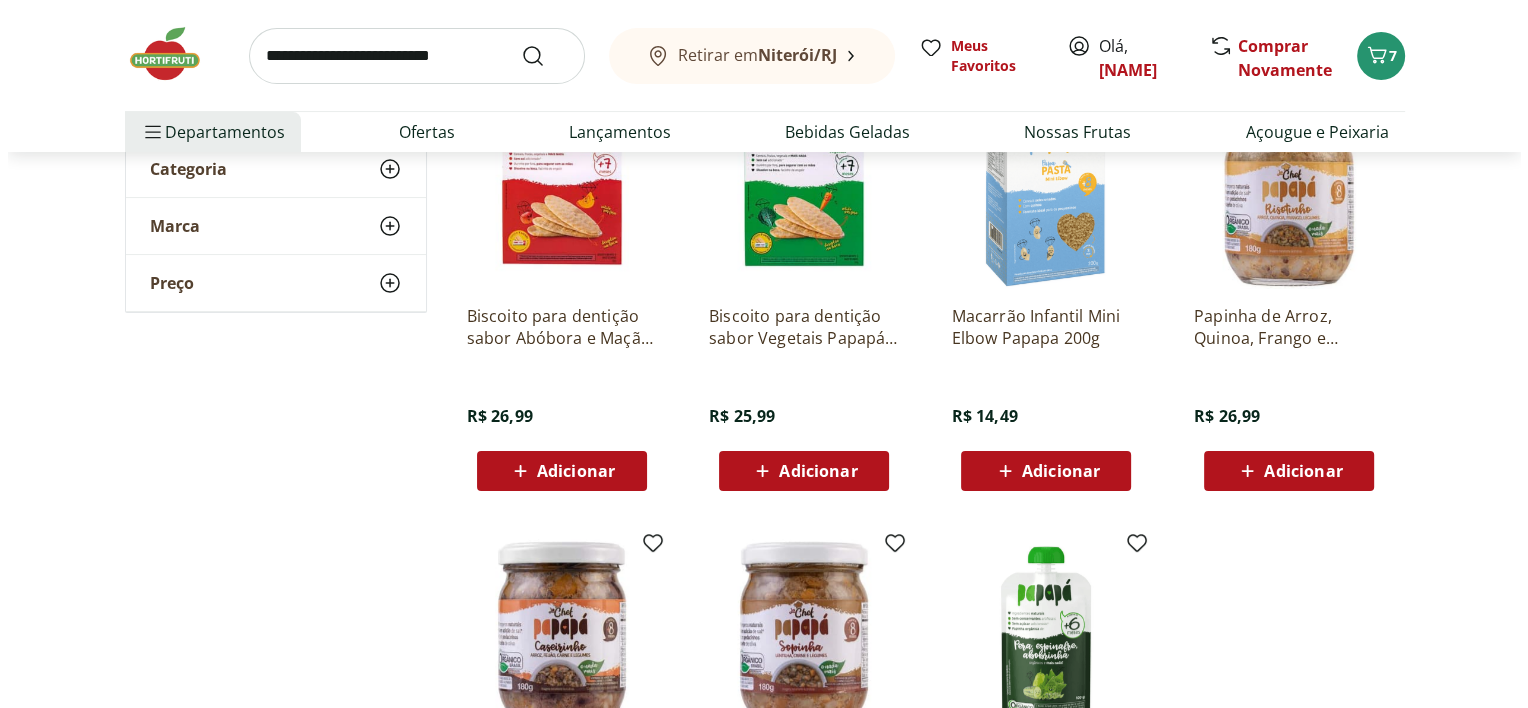 scroll, scrollTop: 331, scrollLeft: 0, axis: vertical 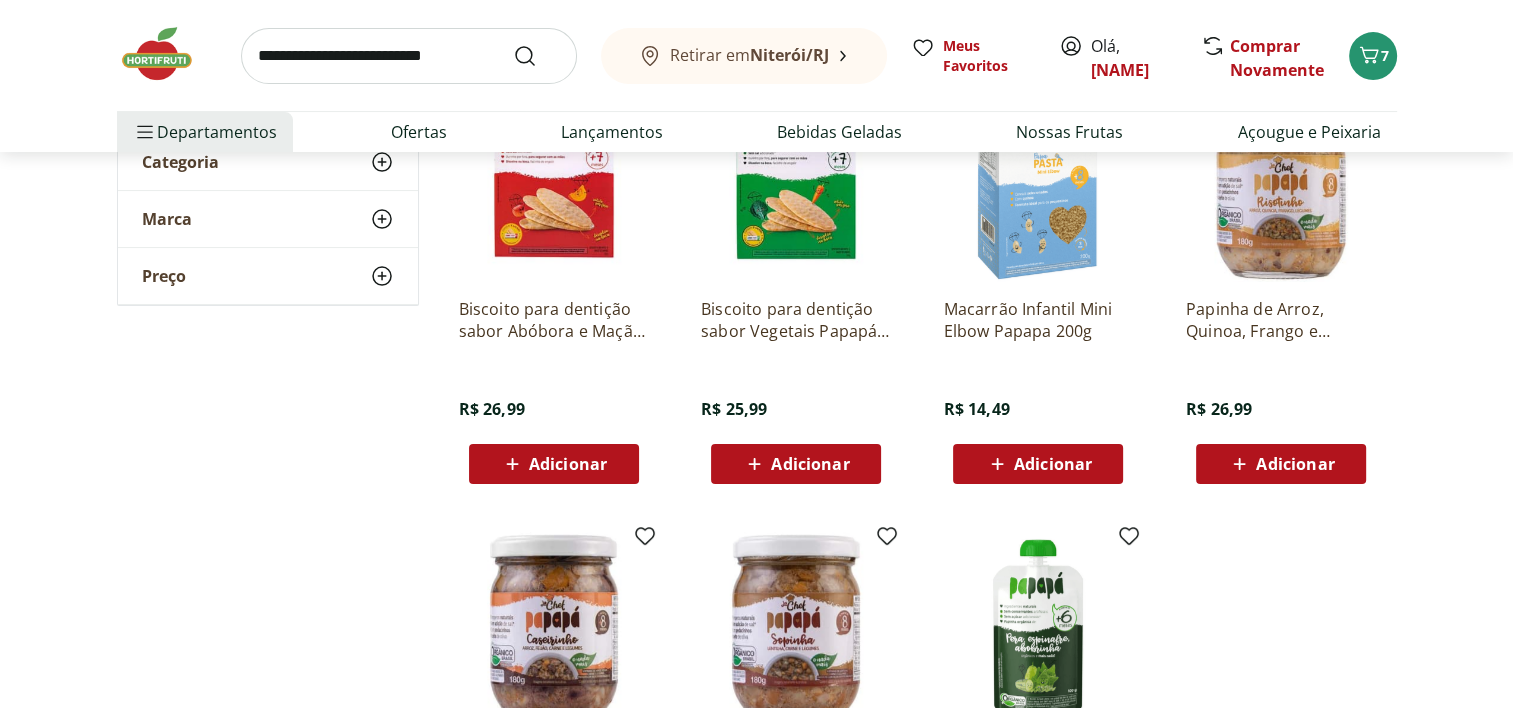 click on "Adicionar" at bounding box center [810, 464] 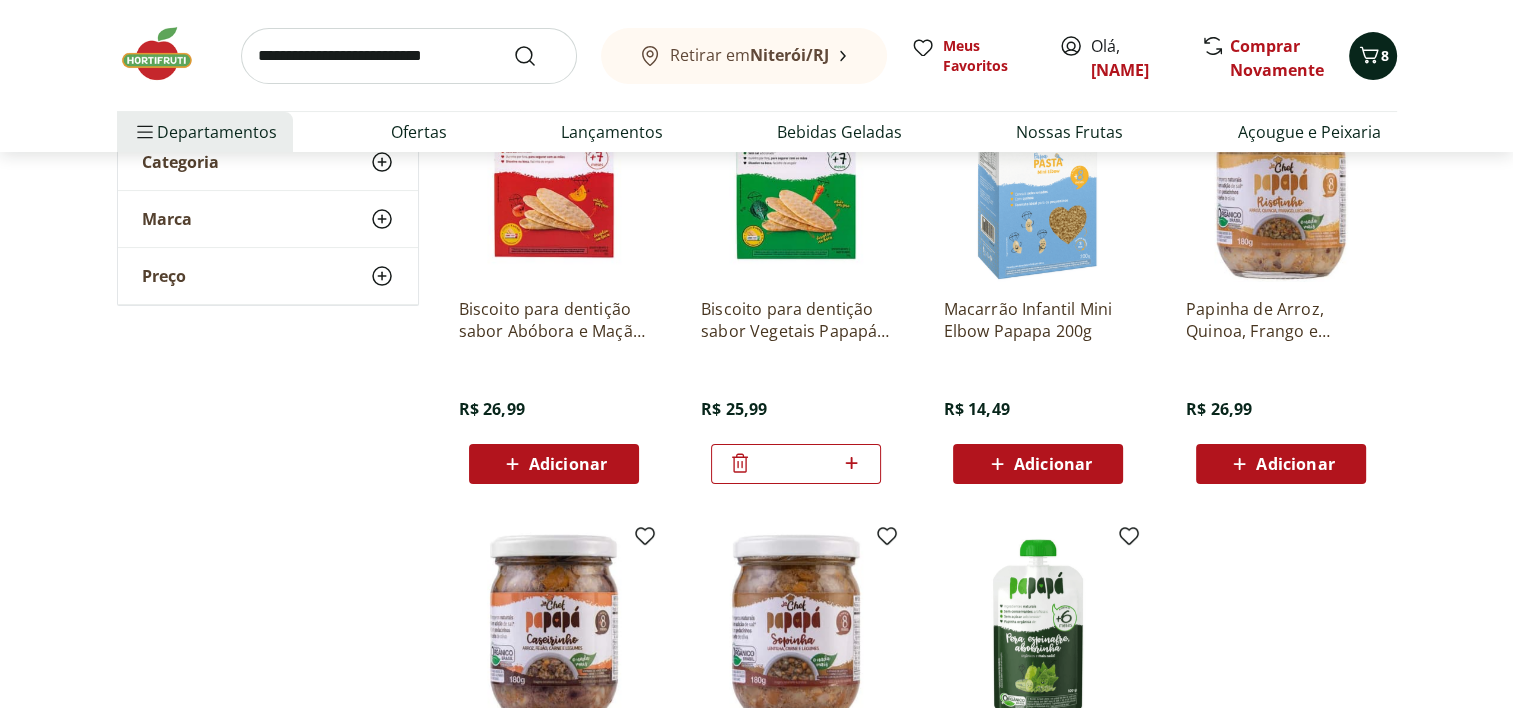 click 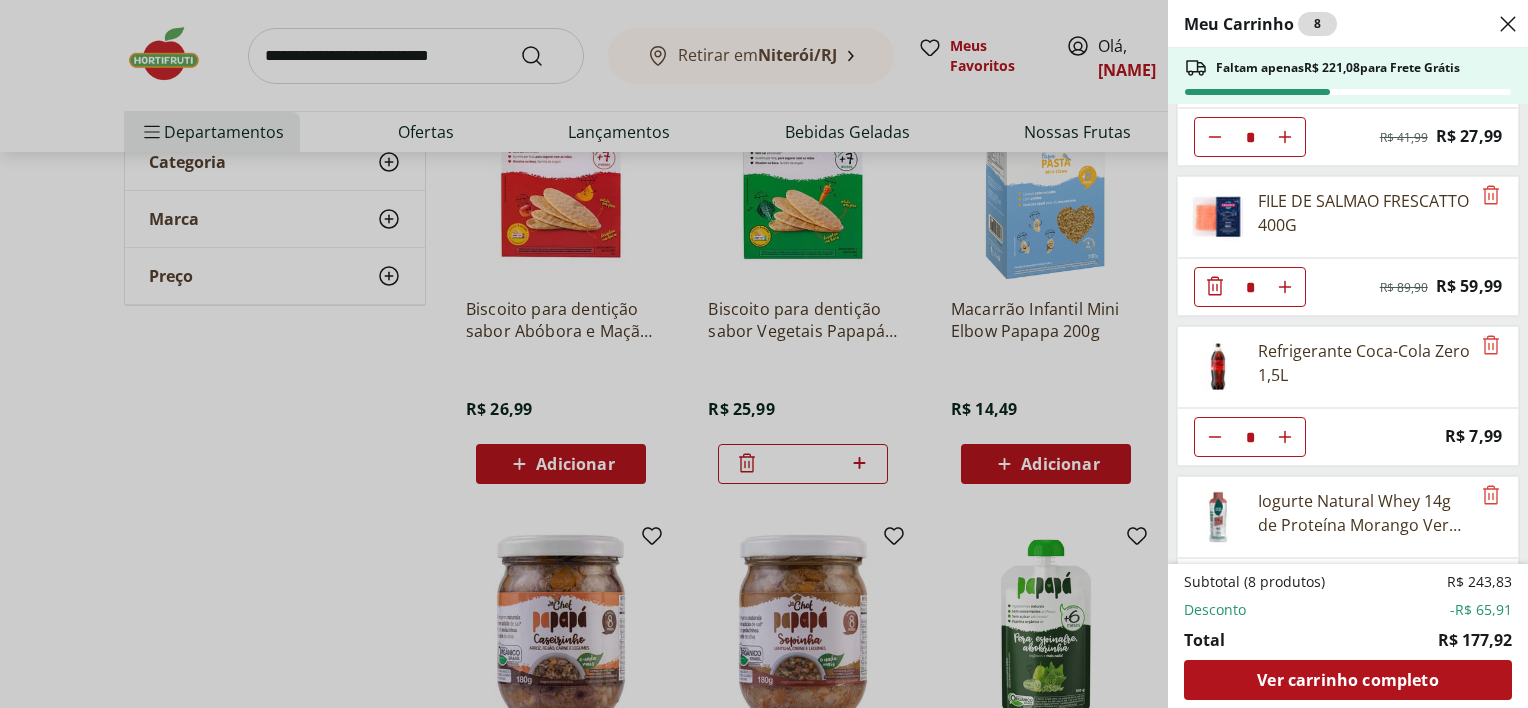 scroll, scrollTop: 90, scrollLeft: 0, axis: vertical 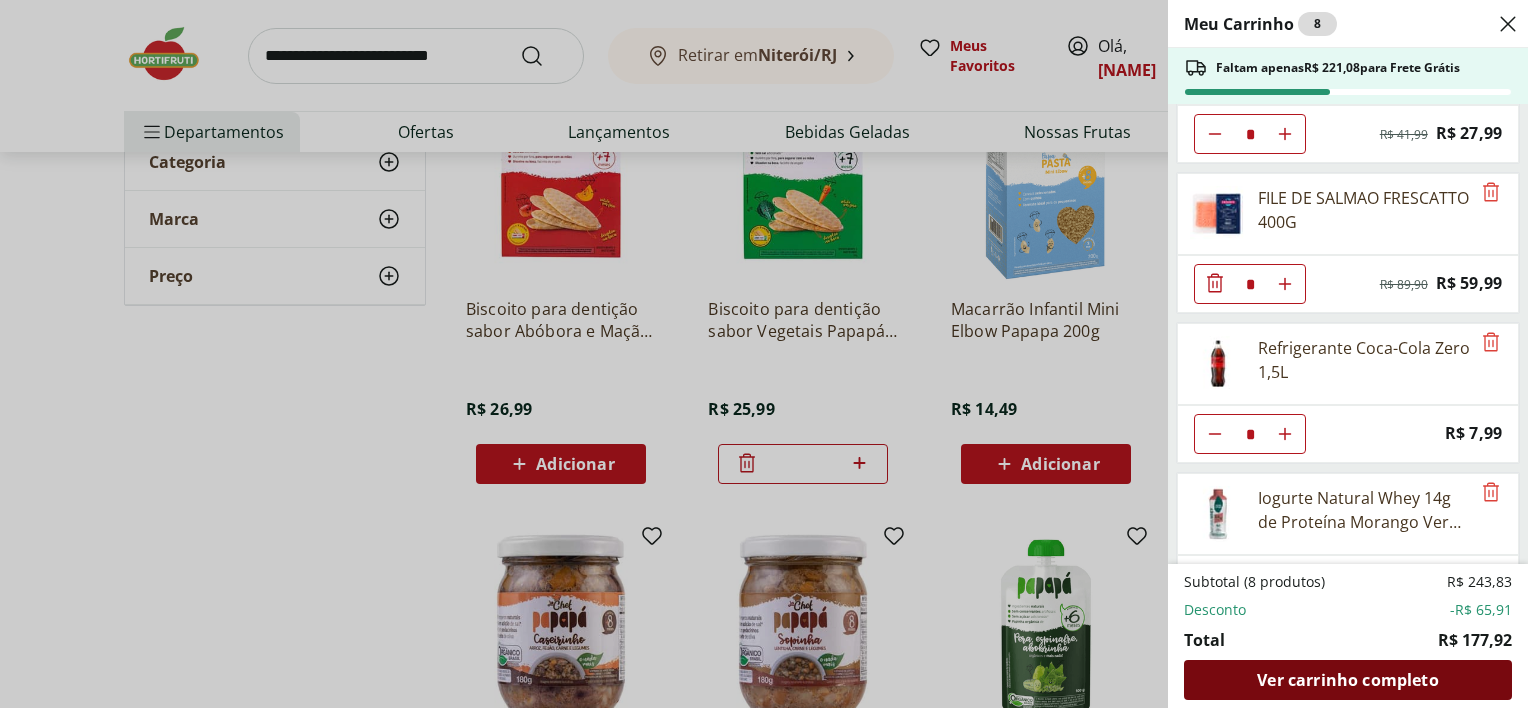 click on "Ver carrinho completo" at bounding box center (1347, 680) 